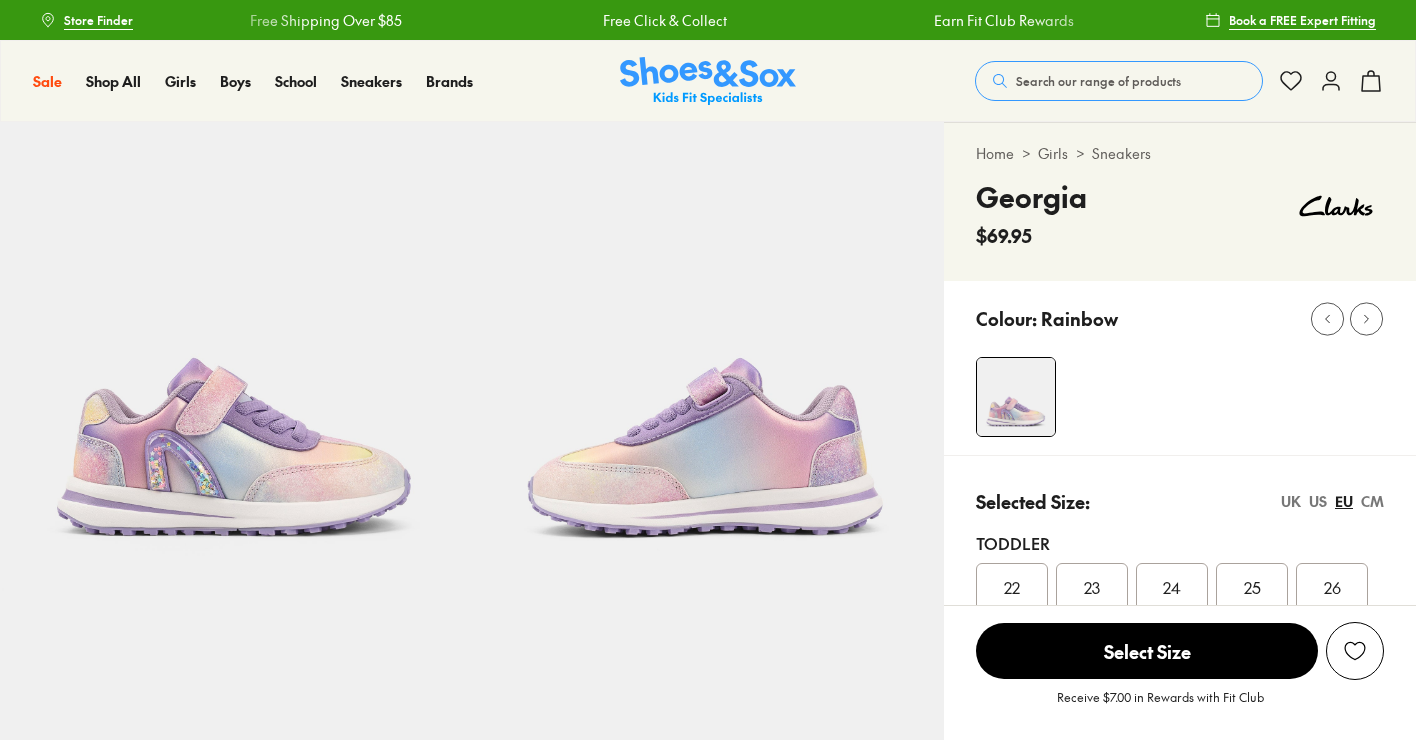 click on "US" at bounding box center [1318, 501] 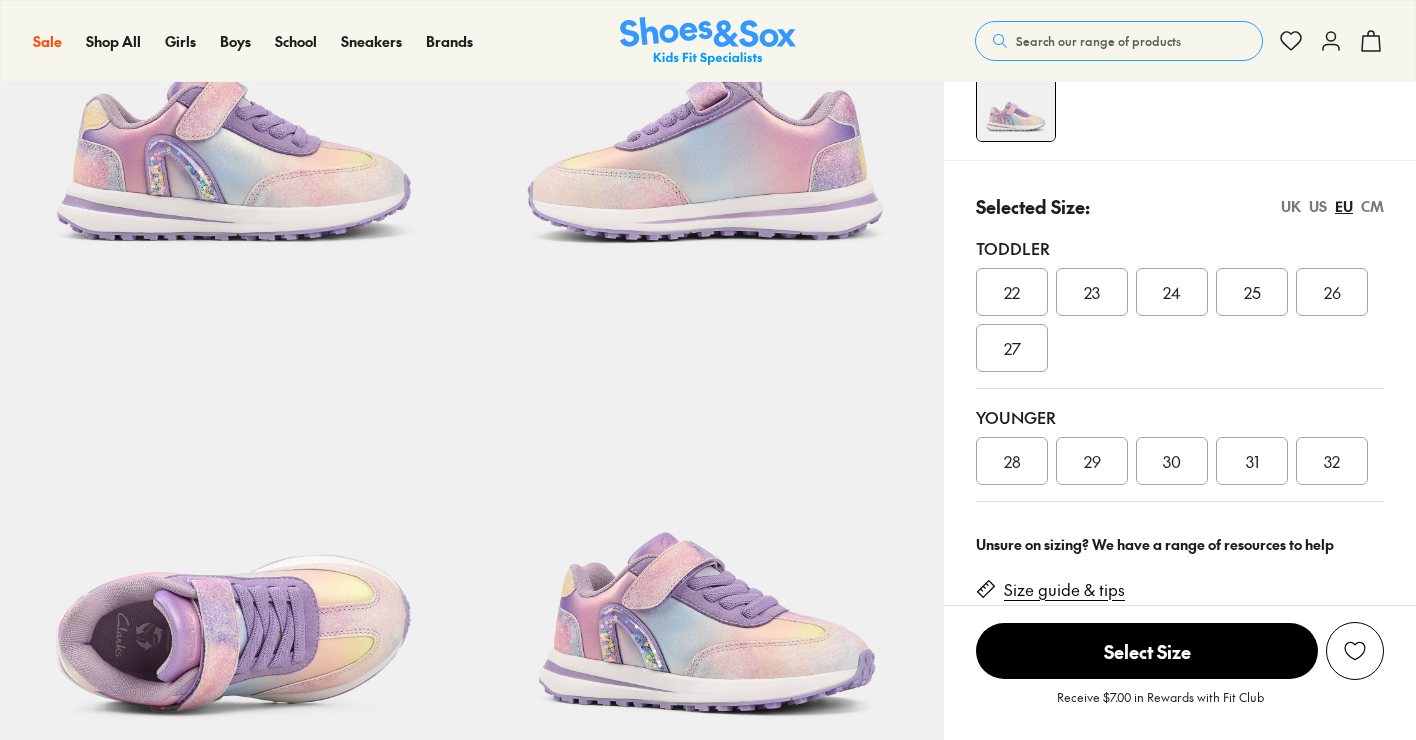 select on "*" 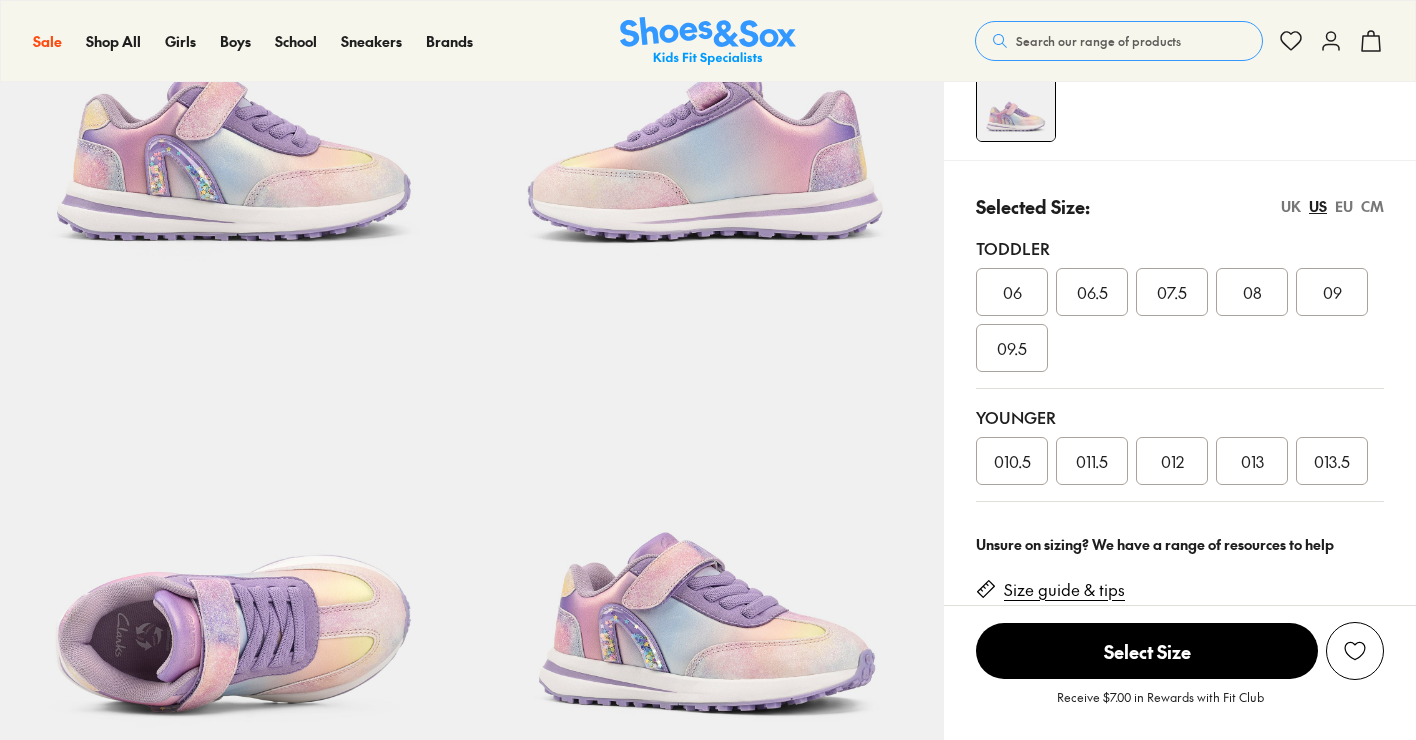 scroll, scrollTop: 0, scrollLeft: 0, axis: both 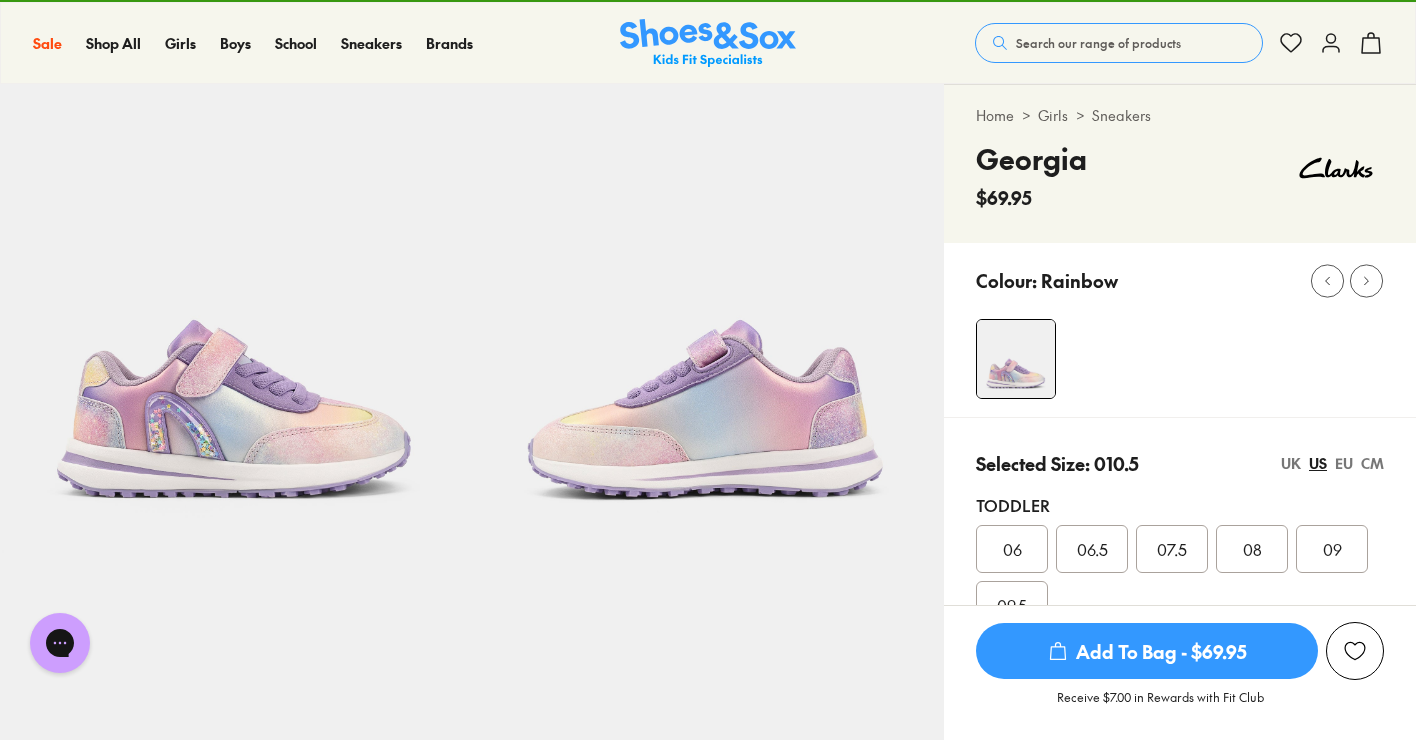 click on "Add To Bag - $69.95" at bounding box center [1147, 651] 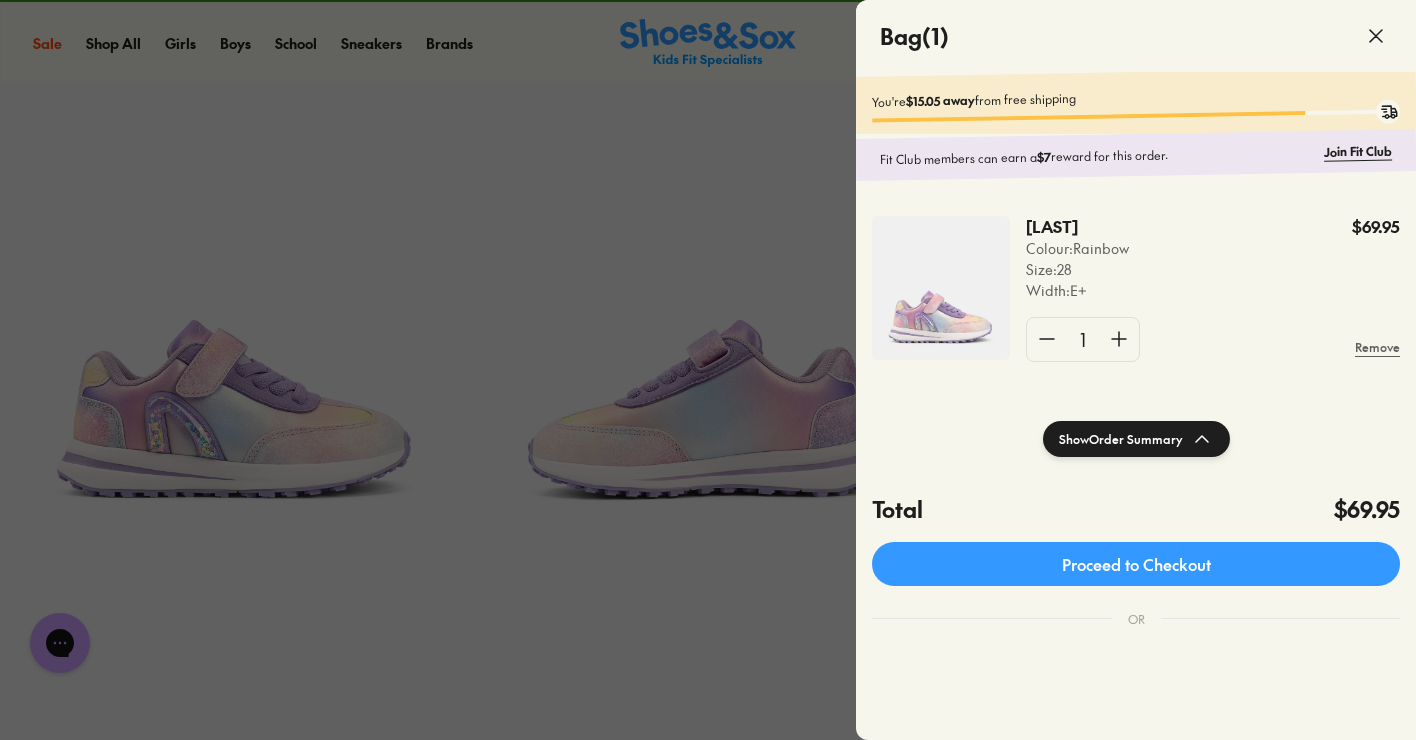 click 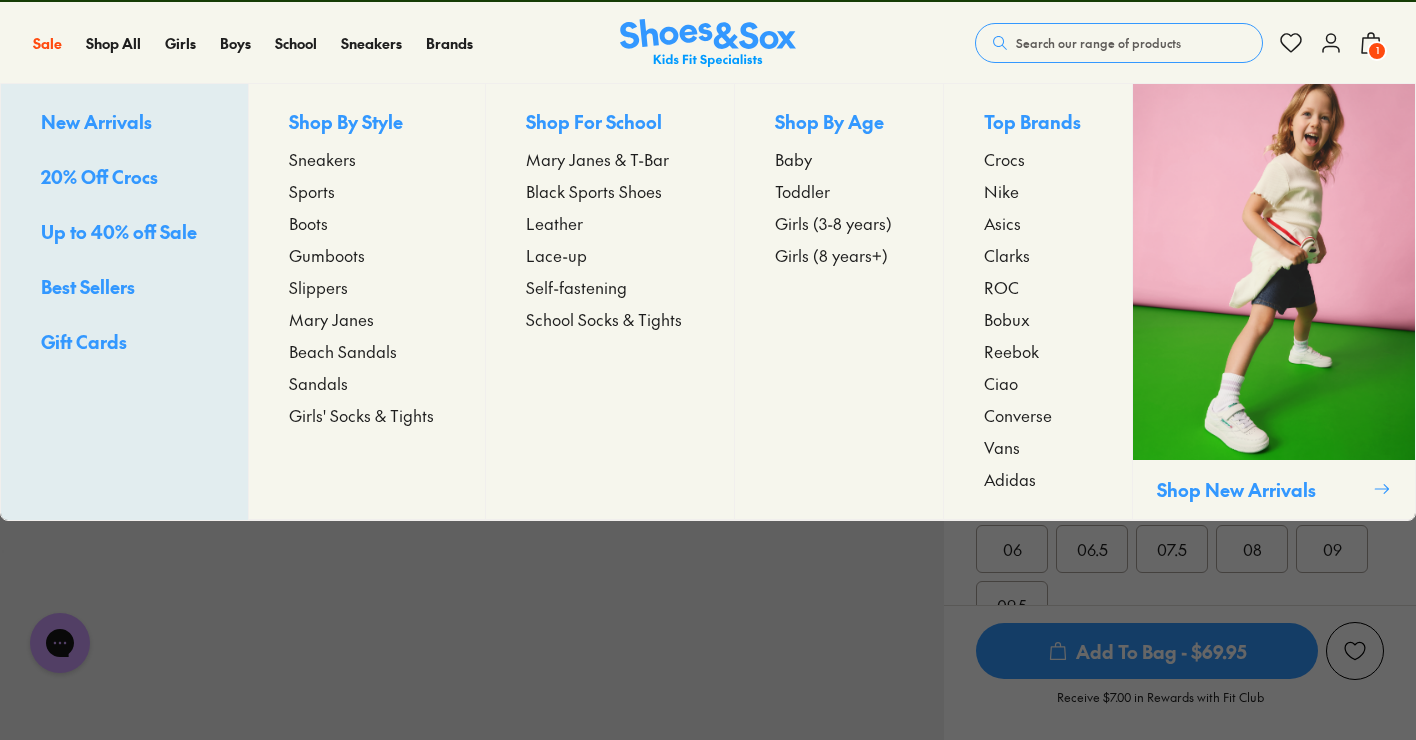 click on "Girls' Socks & Tights" at bounding box center (361, 415) 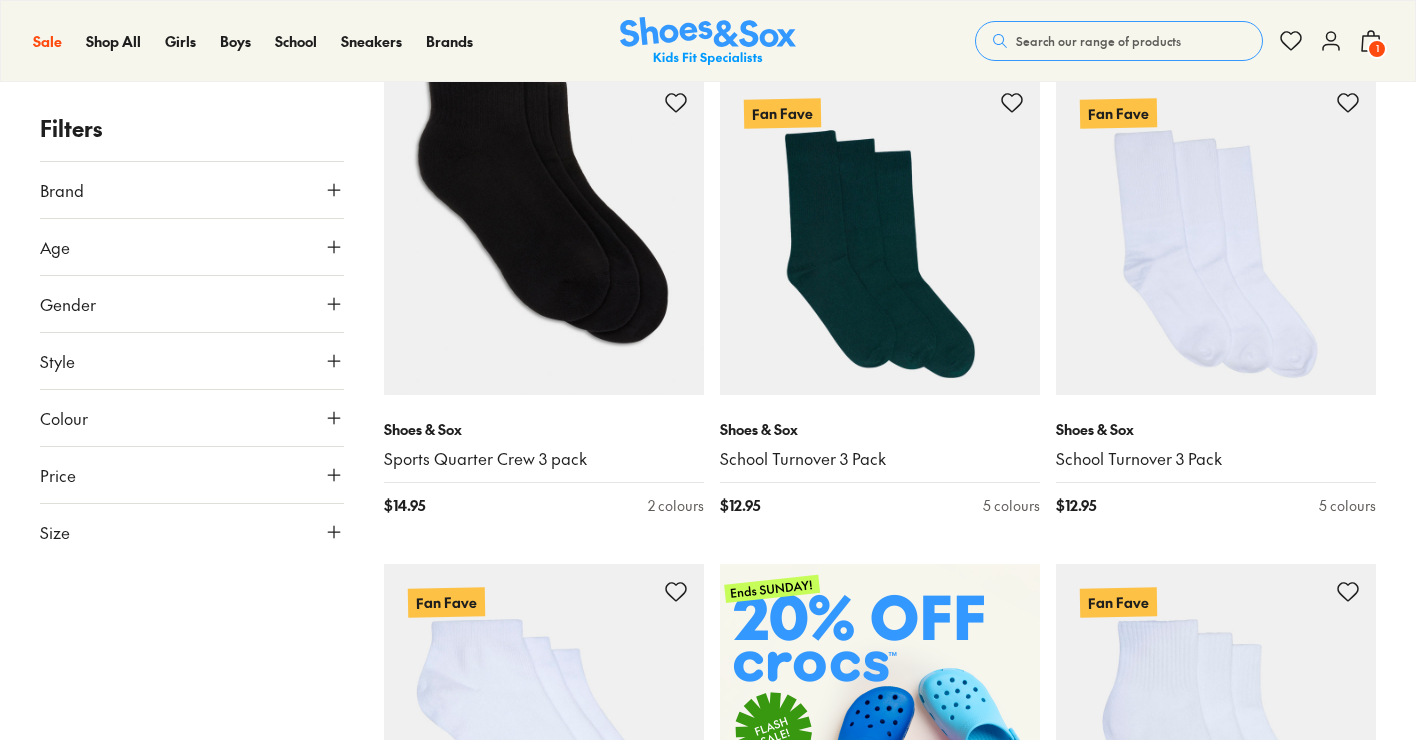 scroll, scrollTop: 109, scrollLeft: 0, axis: vertical 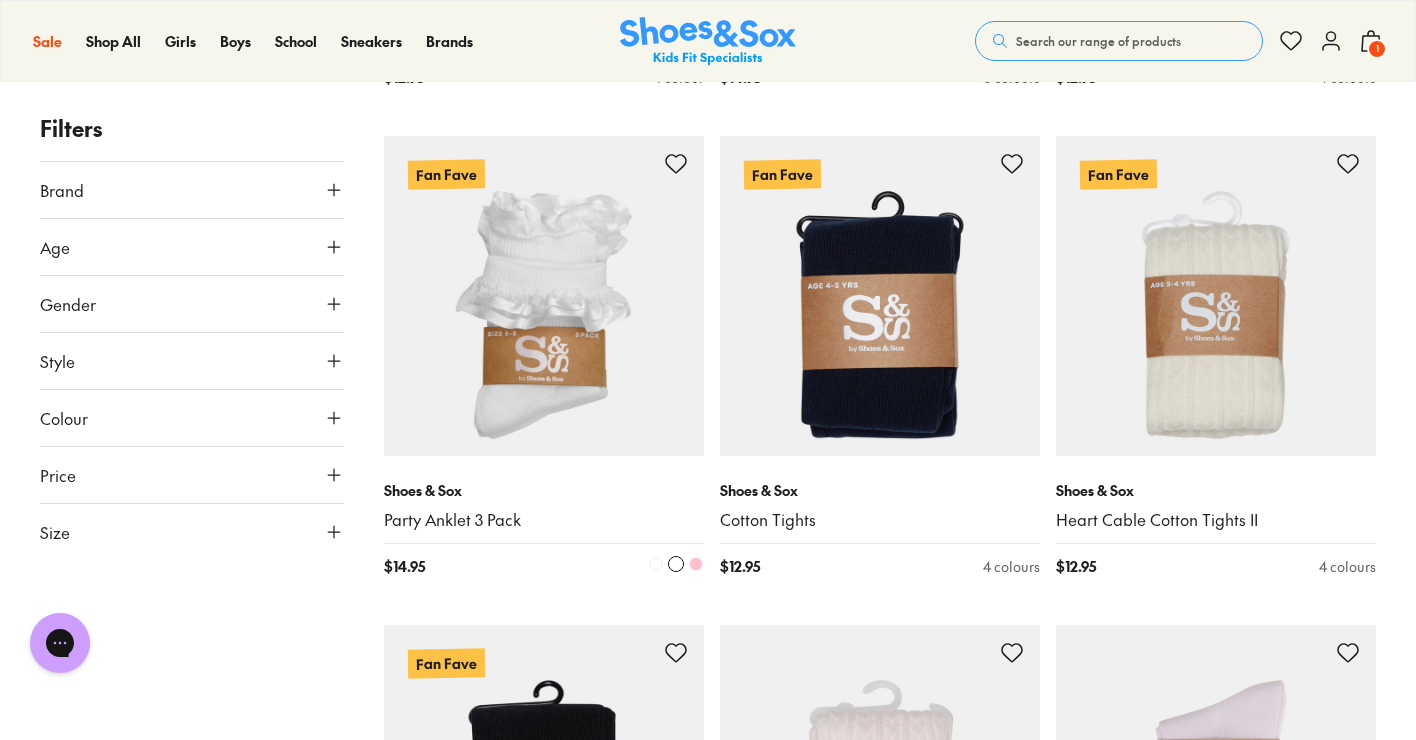 click at bounding box center [544, 296] 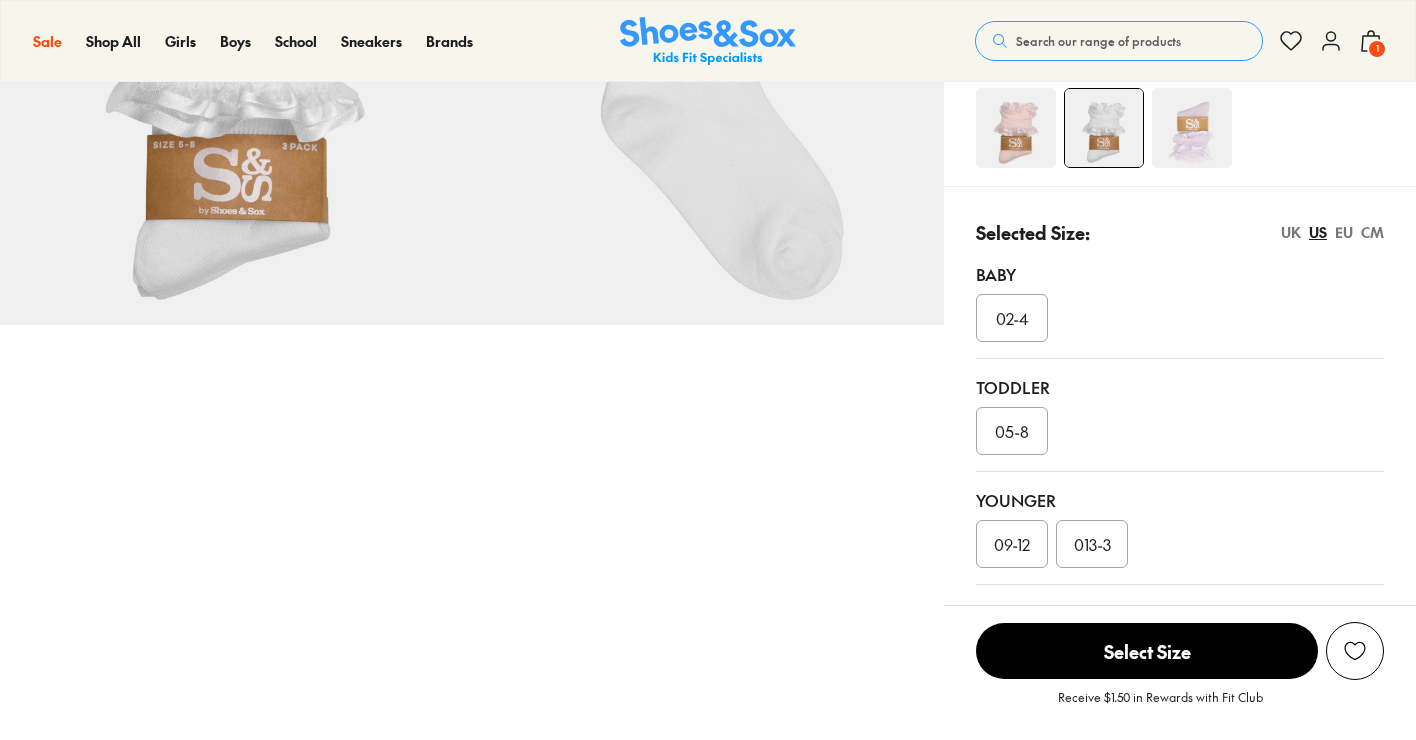 select on "*" 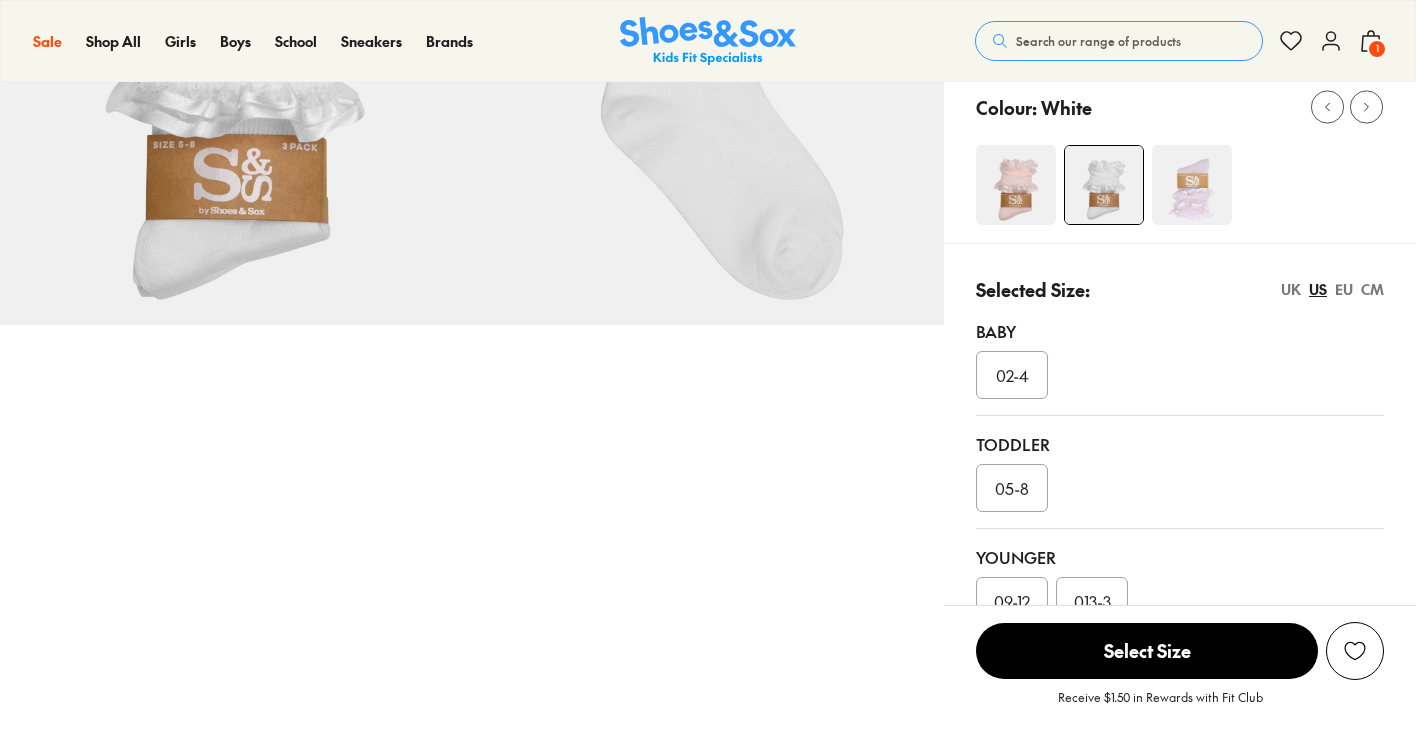 scroll, scrollTop: 276, scrollLeft: 0, axis: vertical 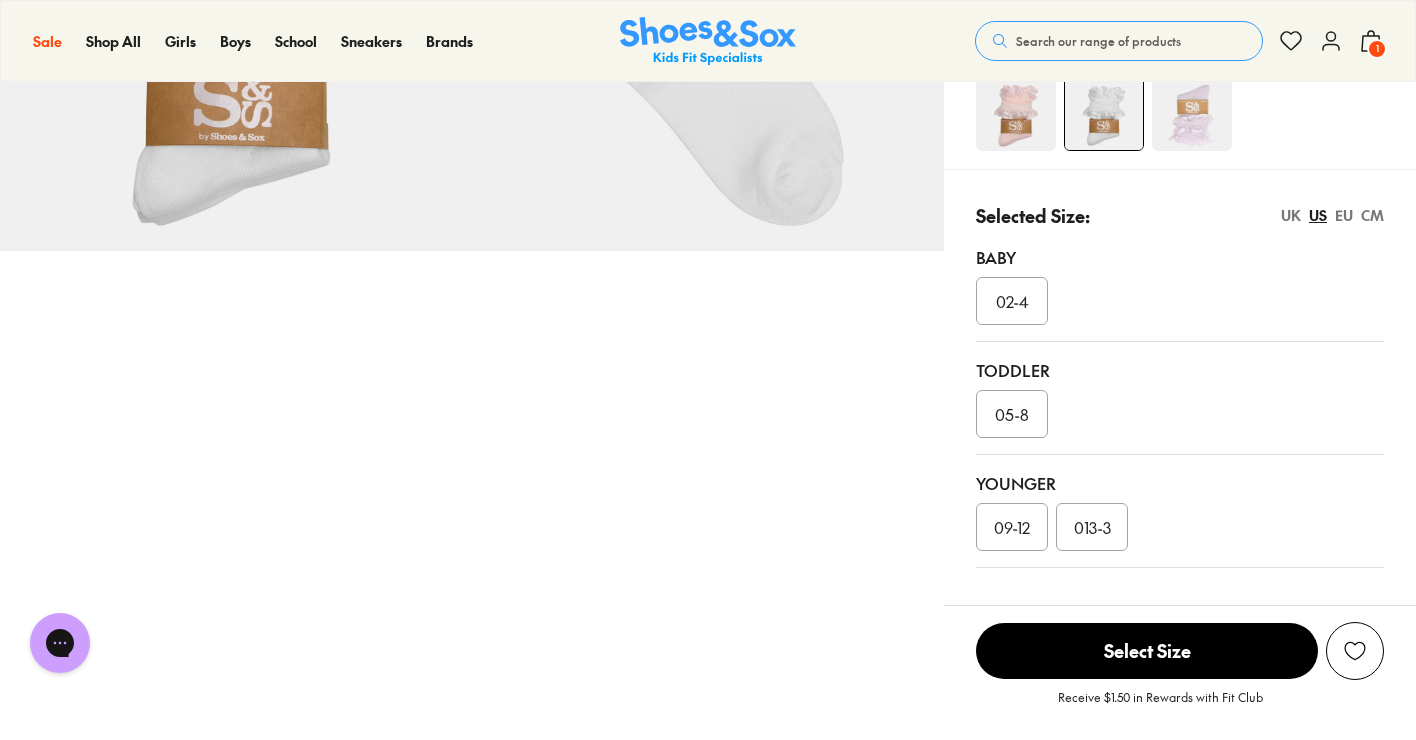 click on "09-12" at bounding box center (1012, 527) 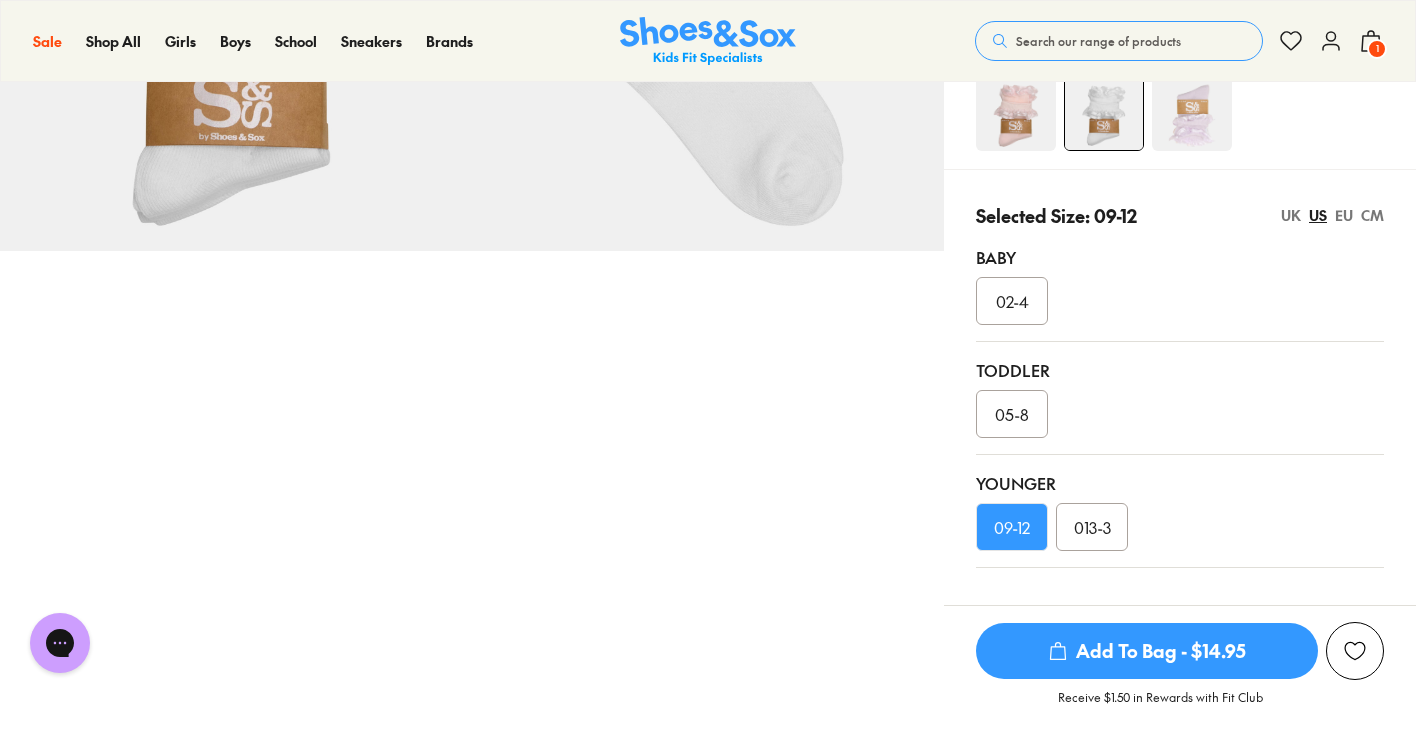 click 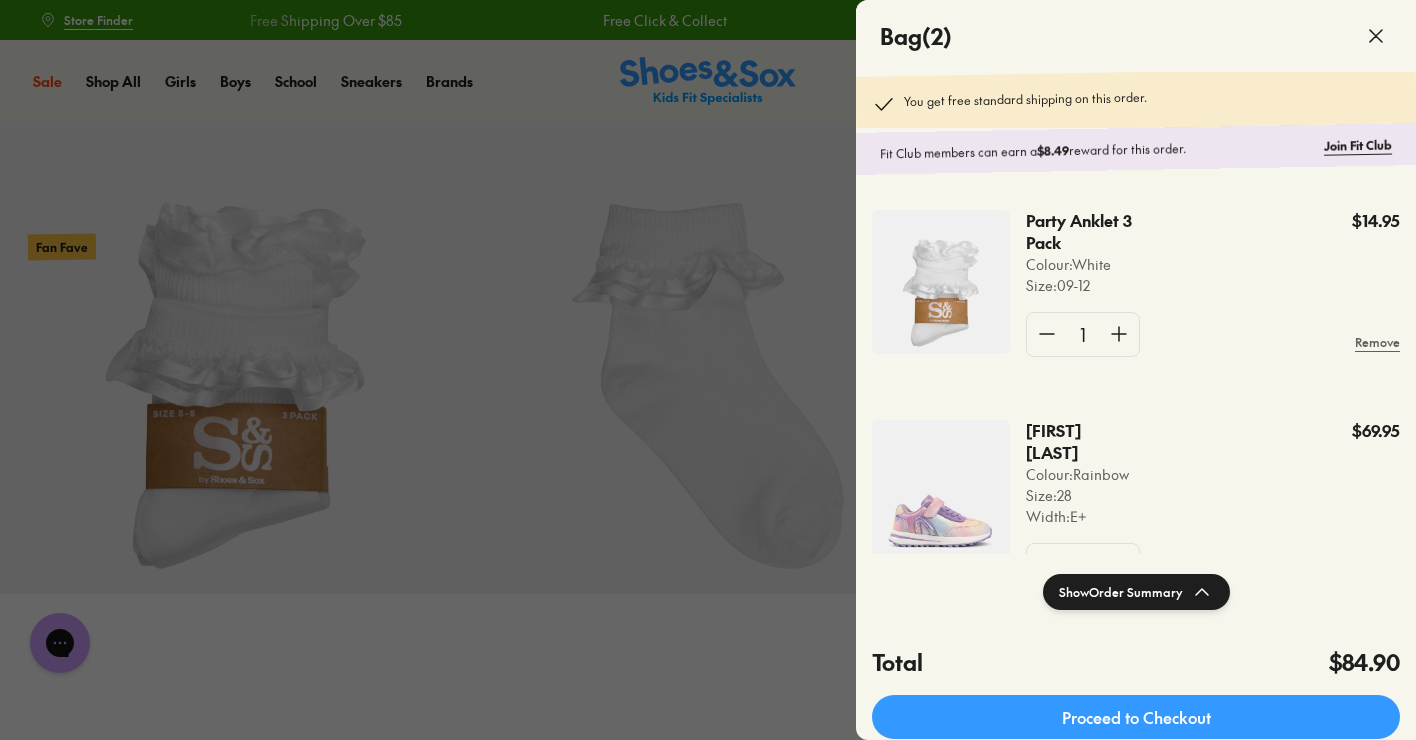 scroll, scrollTop: 0, scrollLeft: 0, axis: both 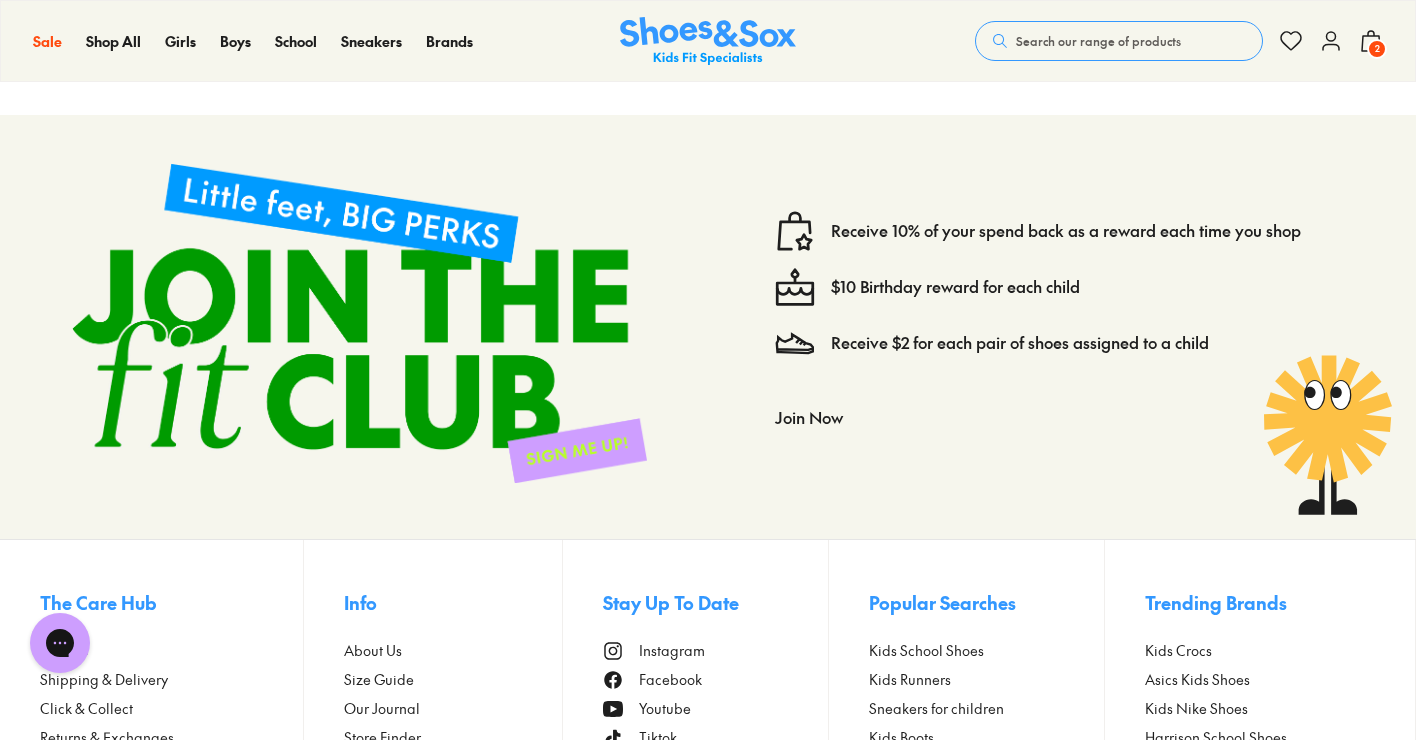 click at bounding box center (359, 323) 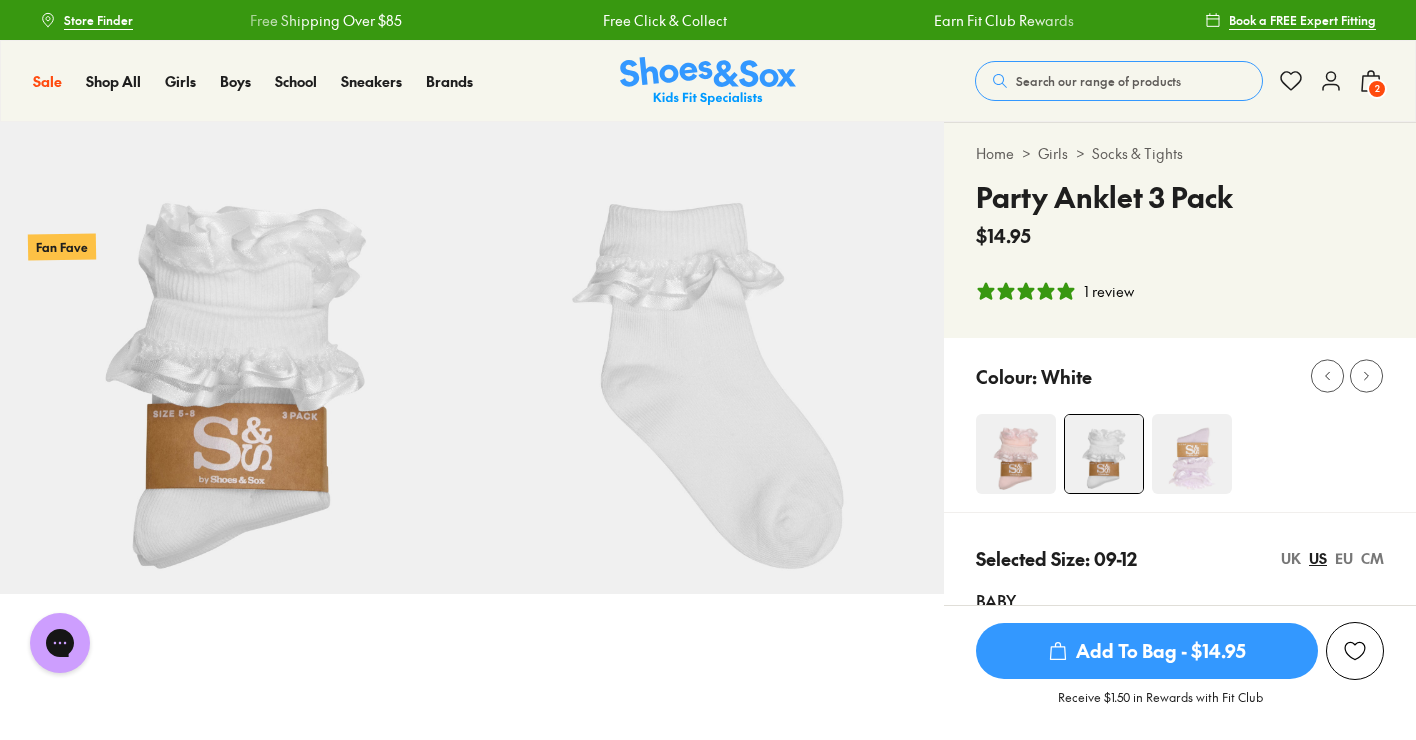 scroll, scrollTop: 0, scrollLeft: 0, axis: both 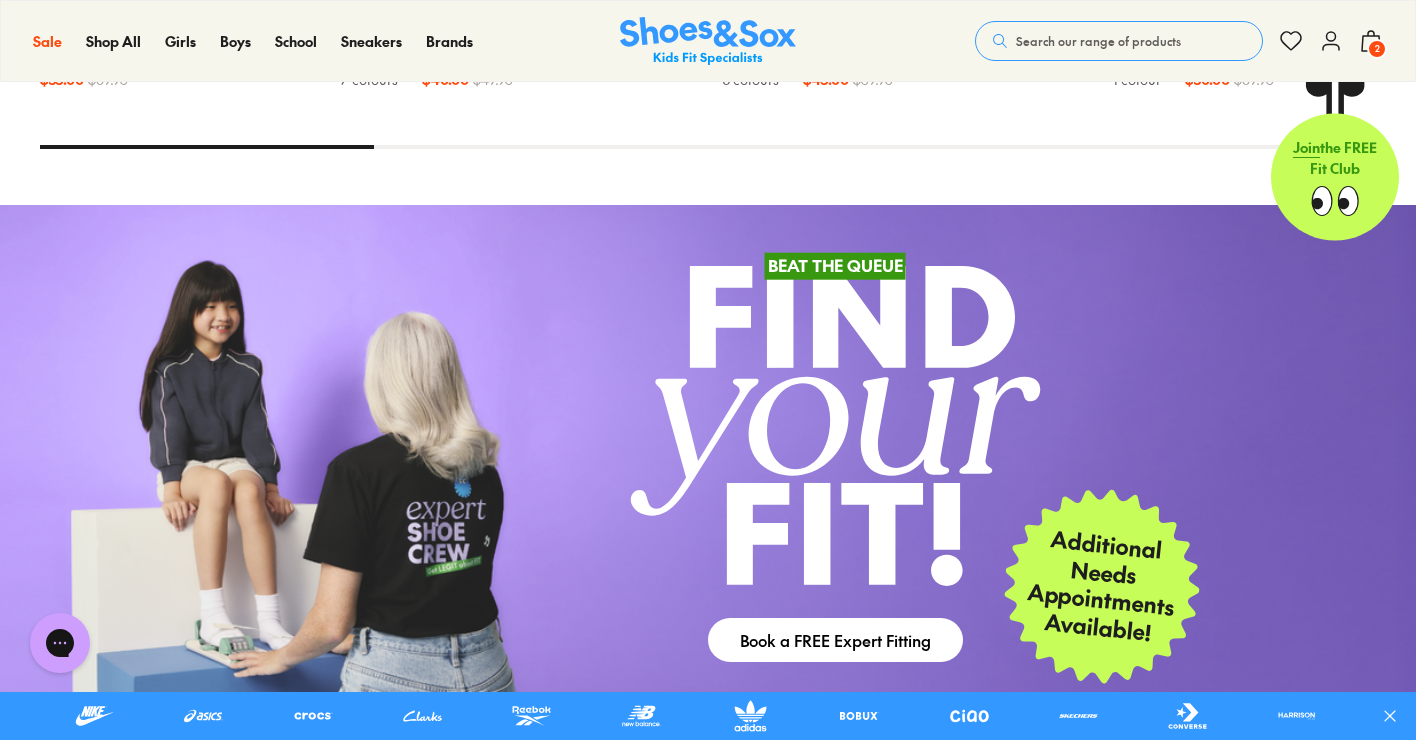 click 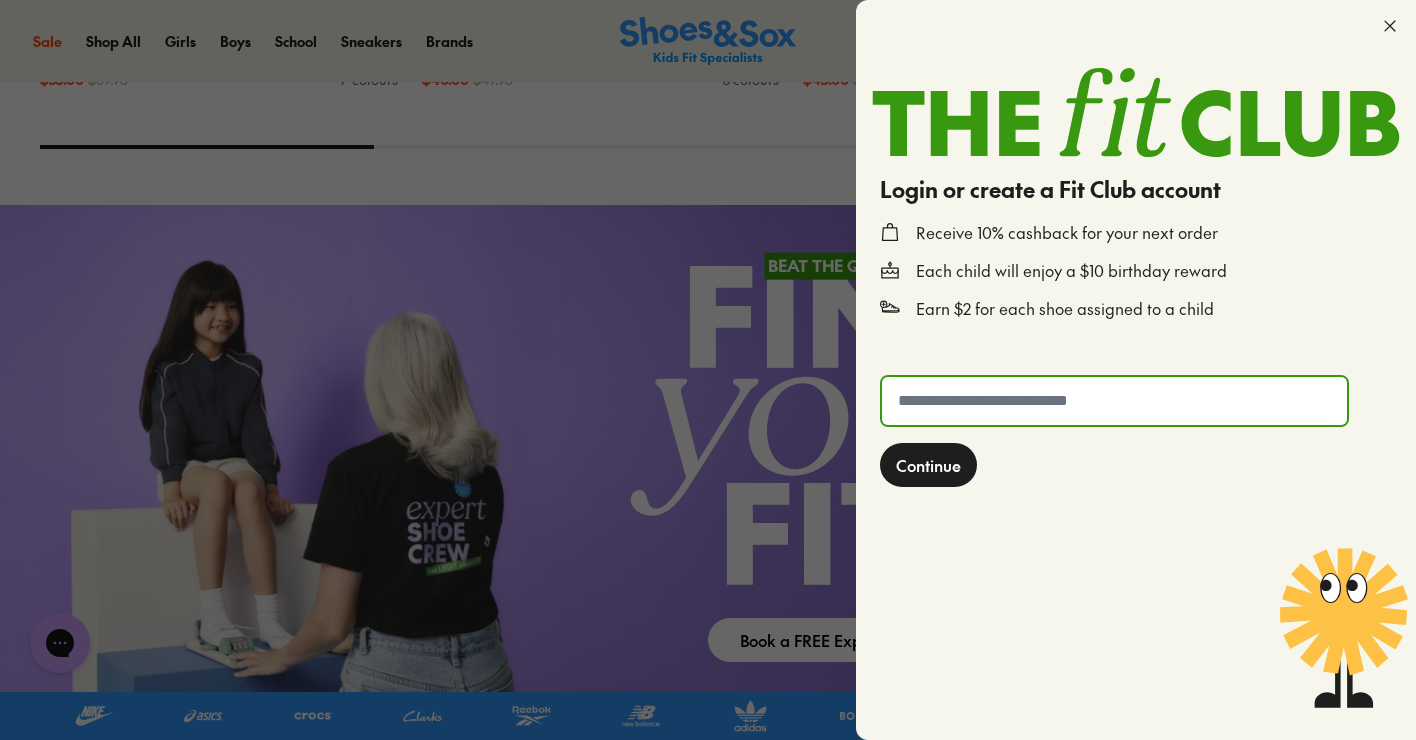 click 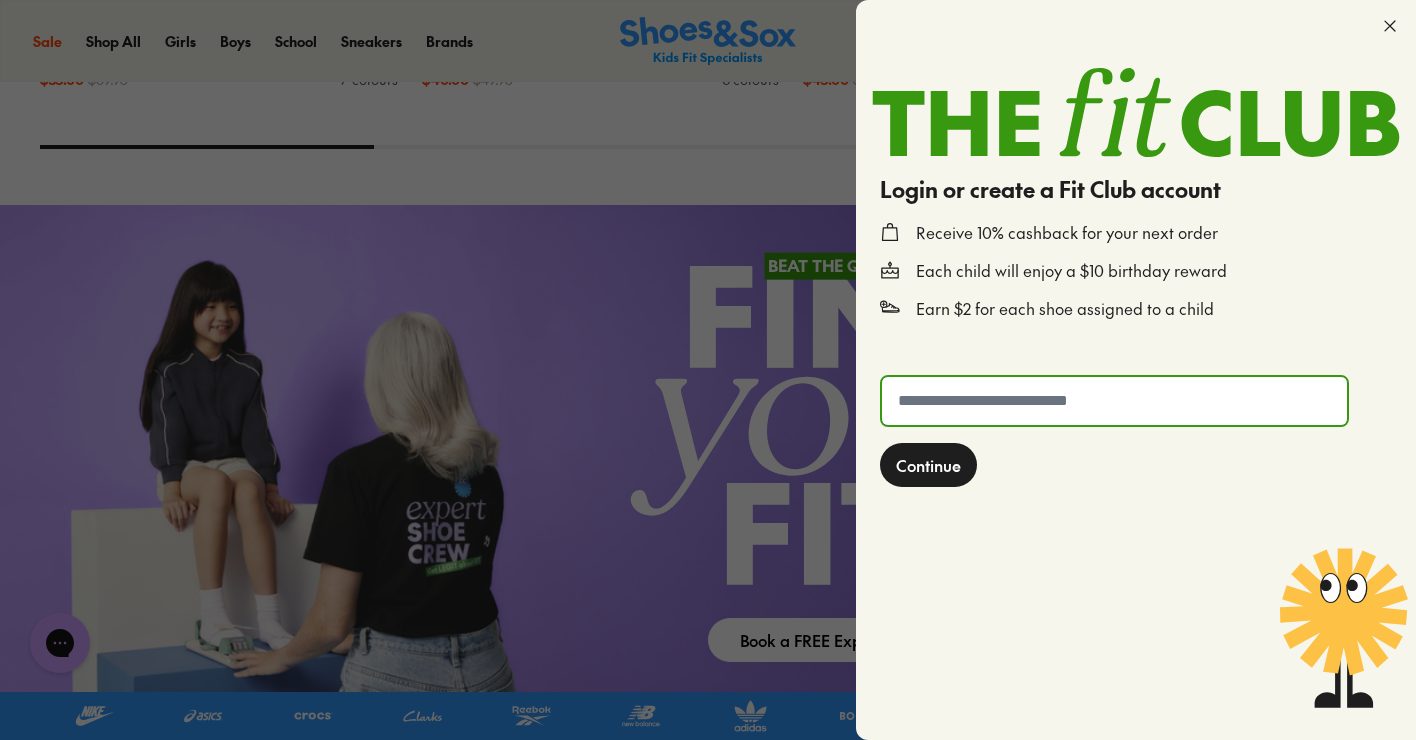 type on "**********" 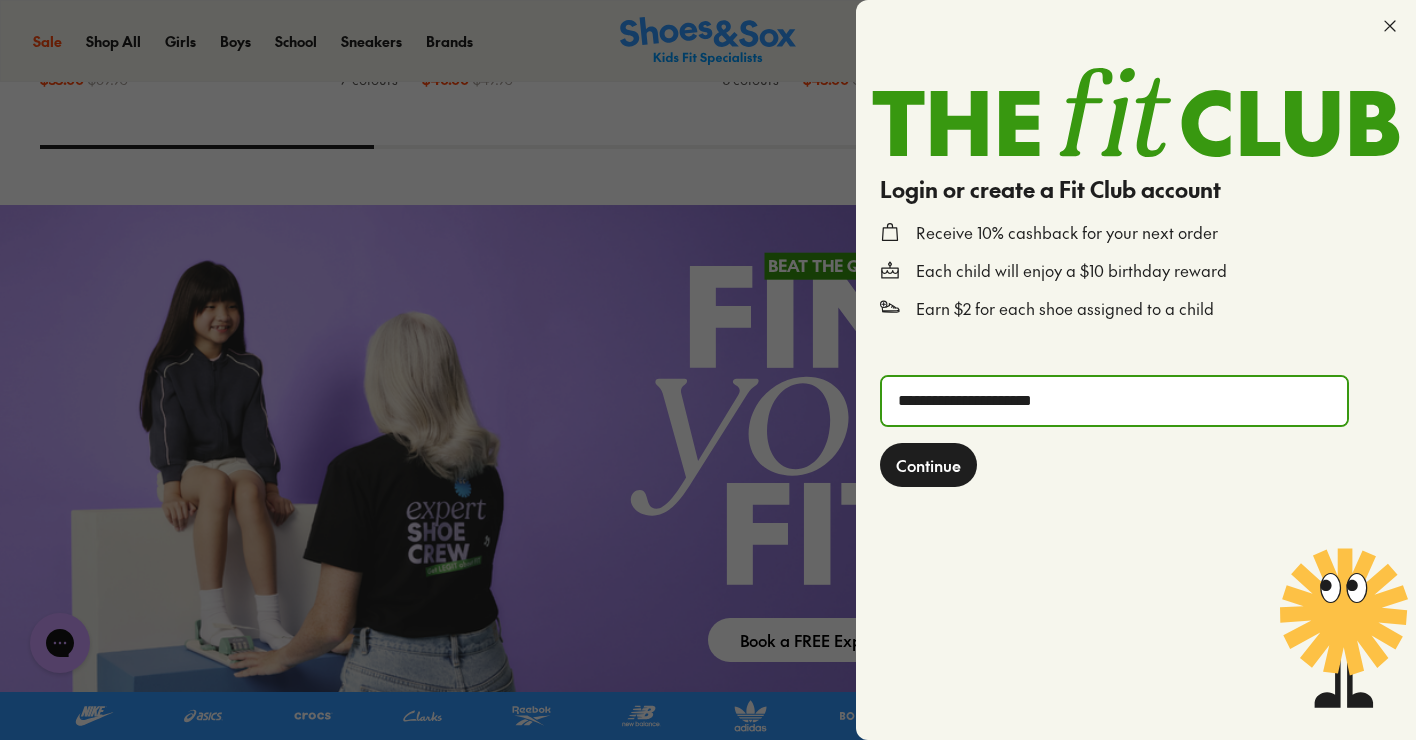 click on "Continue" 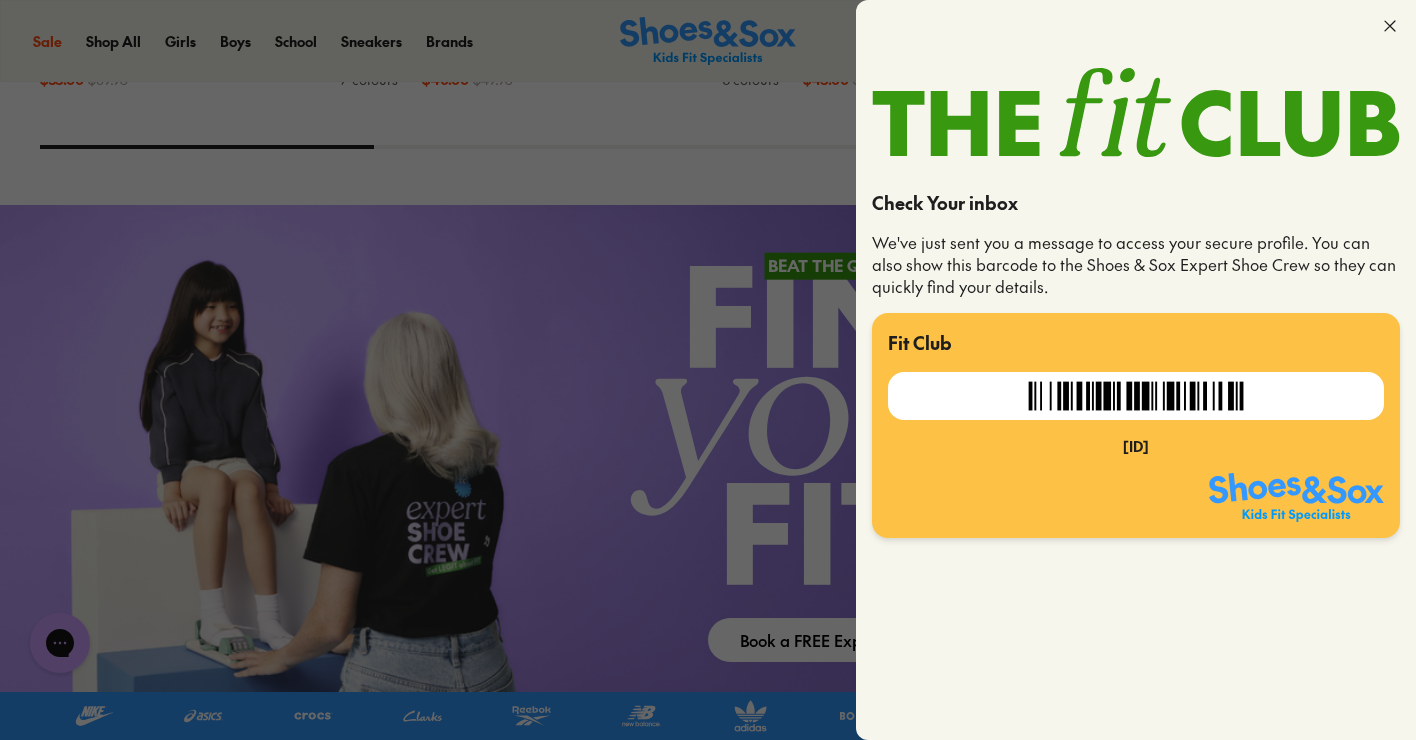 click 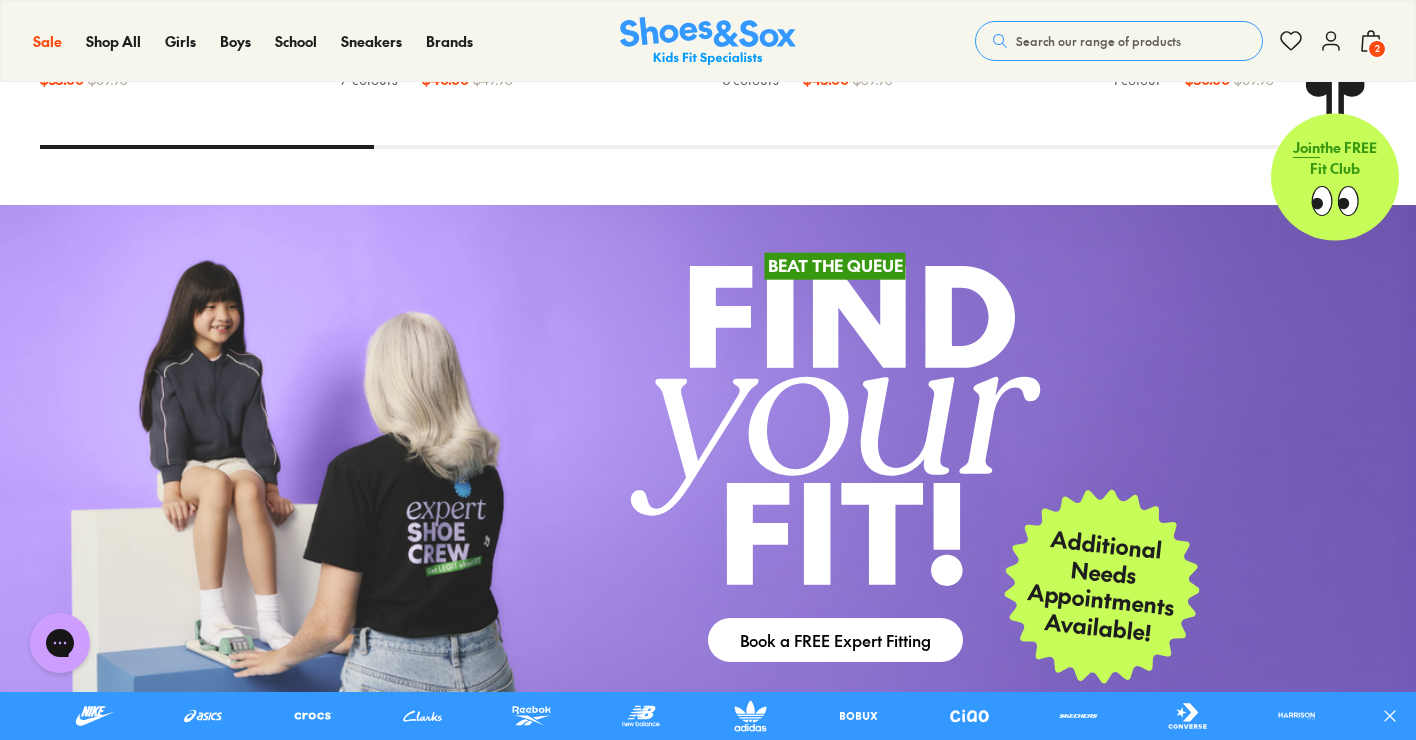 click 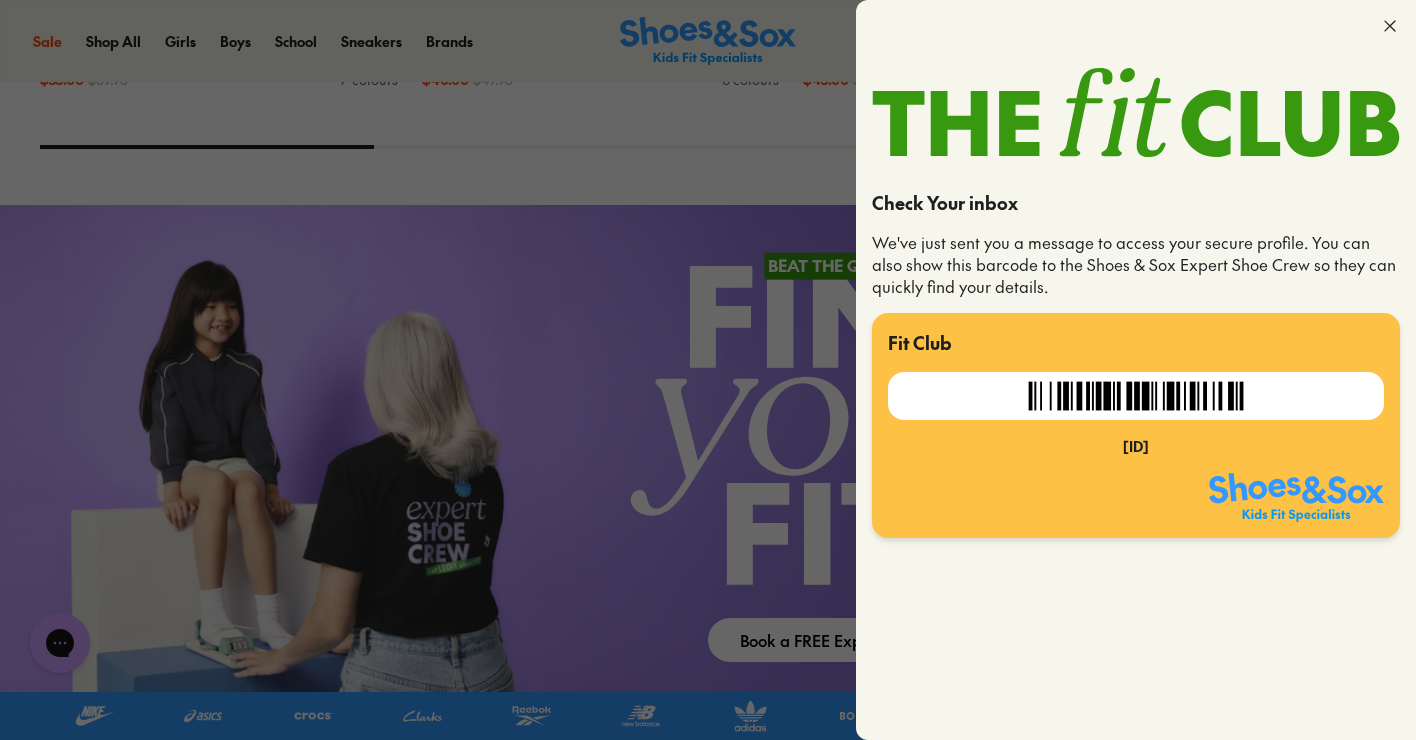 click 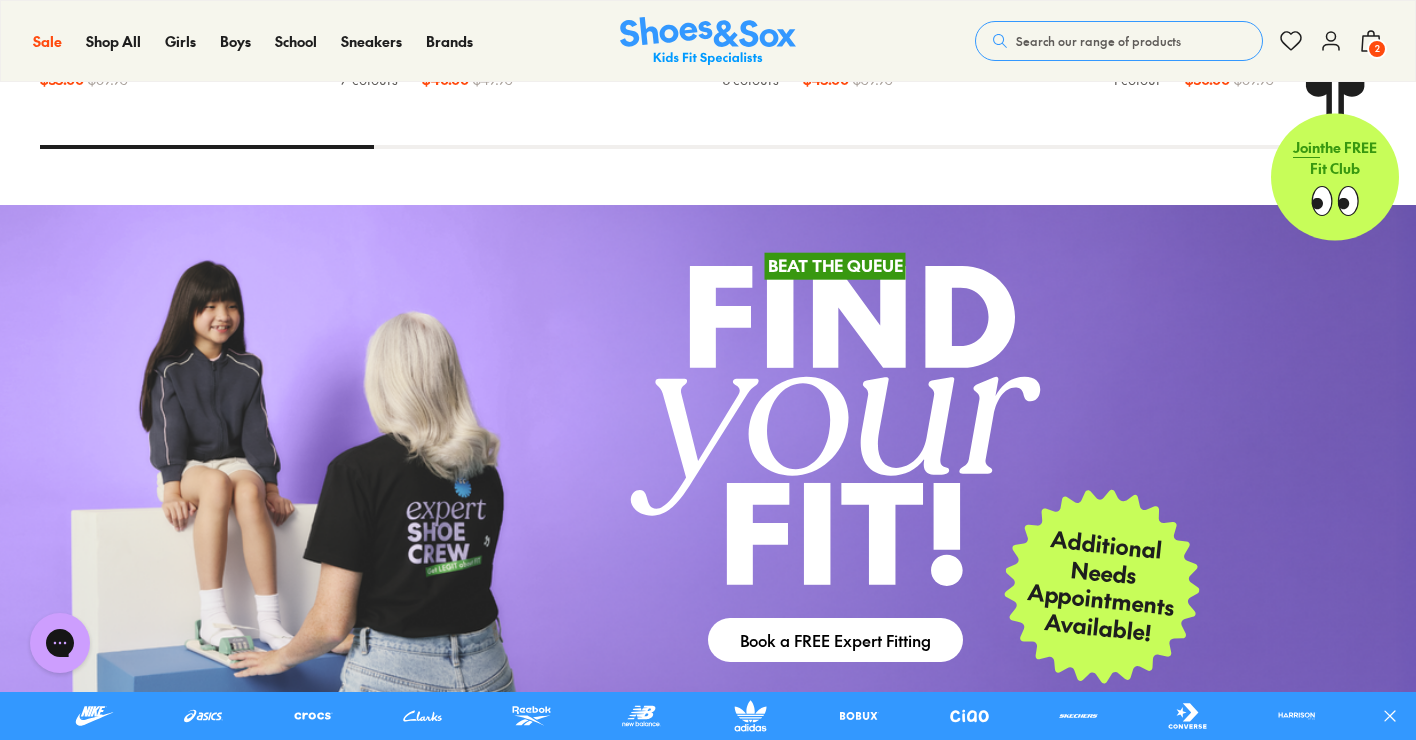 click on "Search our range of products Clear Close Popular  Searches asics nike bobux crocs Popular  Pages asics nike bobux crocs Popular  Products Cloud Castle Clarks Cloud Castle Bailee $ 80.00 $ 149.95 Sale Ciao Chilly $ 25.00 $ 39.95 Fan Fave New Balance 313 V2 Infant $ 59.95 Back In Stock Asics Contend 9 Black Pre-School $ 79.95
Check Your inbox We've just sent you a message to access your secure profile. You can also show this barcode to the Shoes & Sox Expert Shoe Crew so they can quickly find your details. Fit Club L143609420
2
Bag  ( 2 ) You get free standard shipping on this order. Fit Club members can earn a  $8.49  reward for this order. Join Fit Club Party Anklet 3 Pack Colour:  White Size :  09-12 $14.95 1 :" at bounding box center [1179, 41] 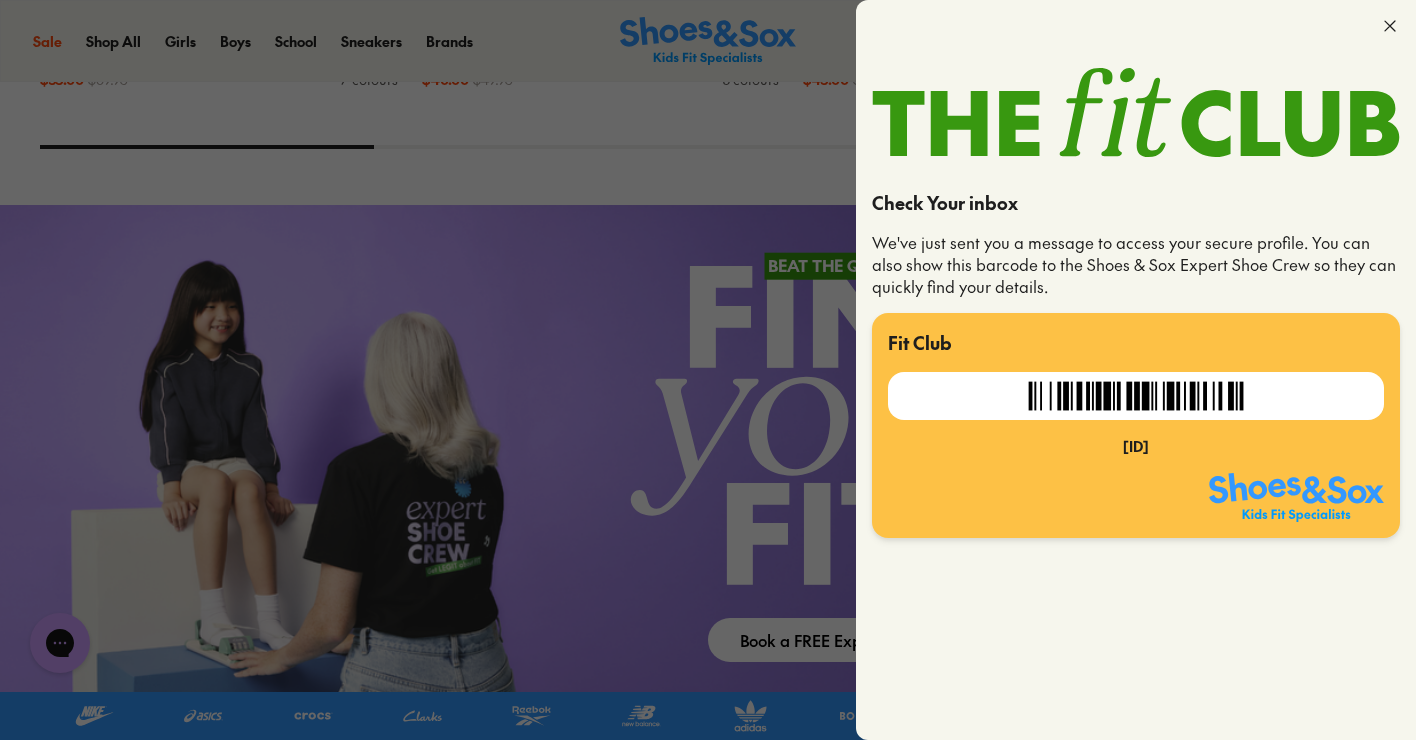 click 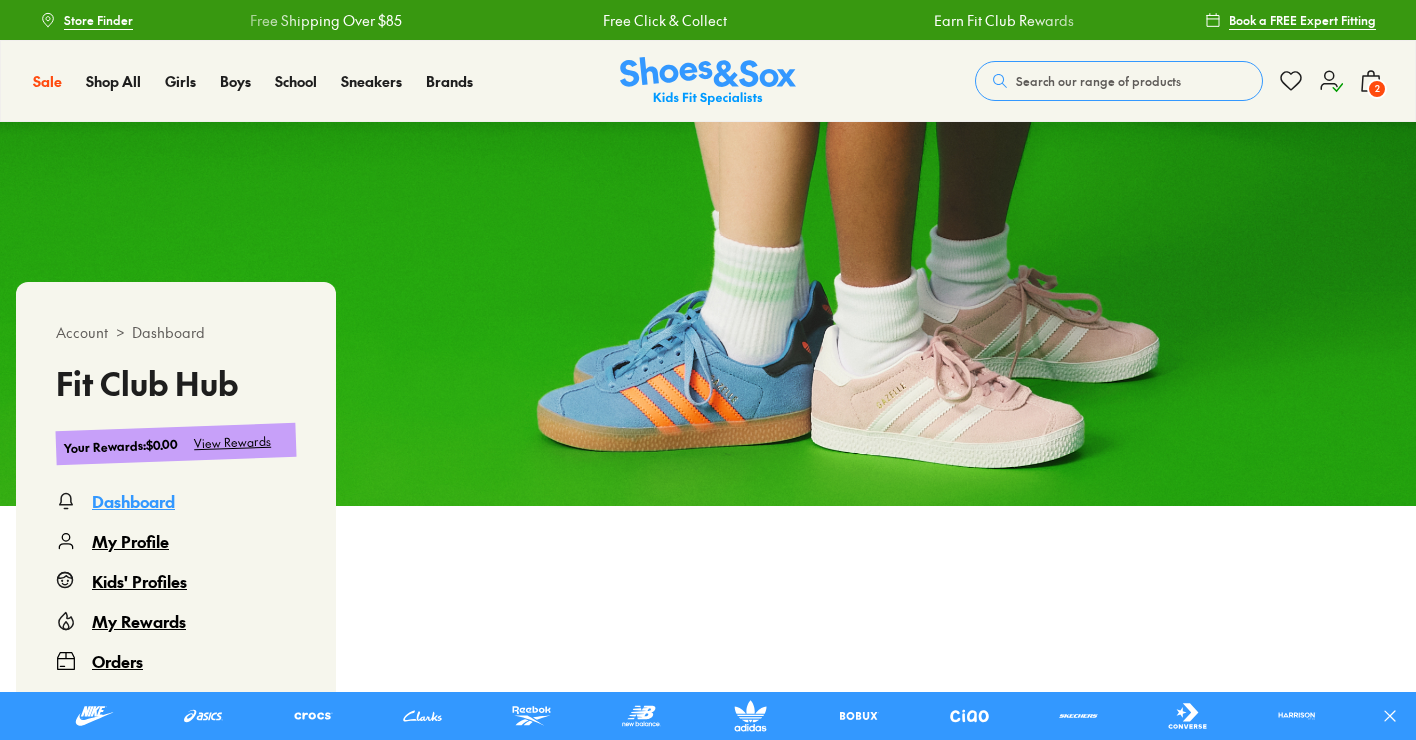 scroll, scrollTop: 60, scrollLeft: 0, axis: vertical 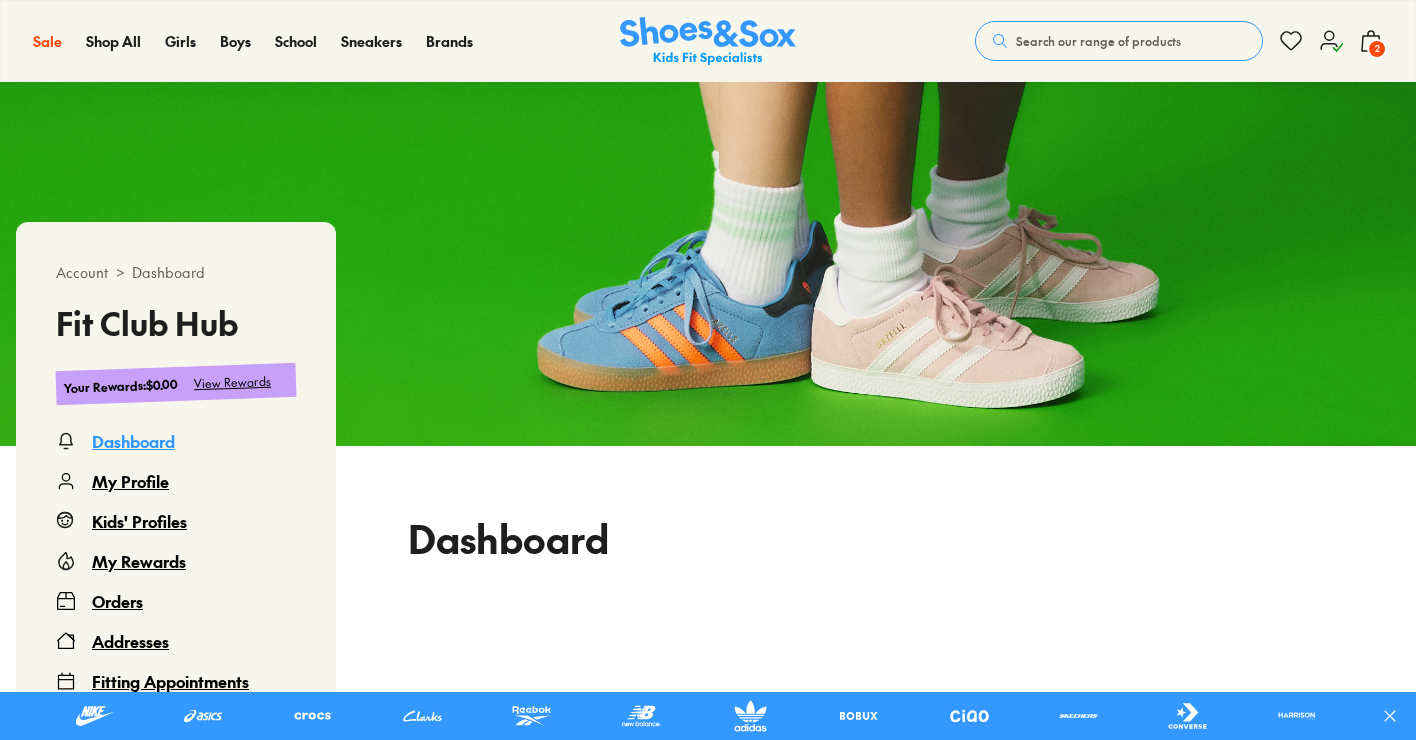 click on "Orders" at bounding box center (117, 601) 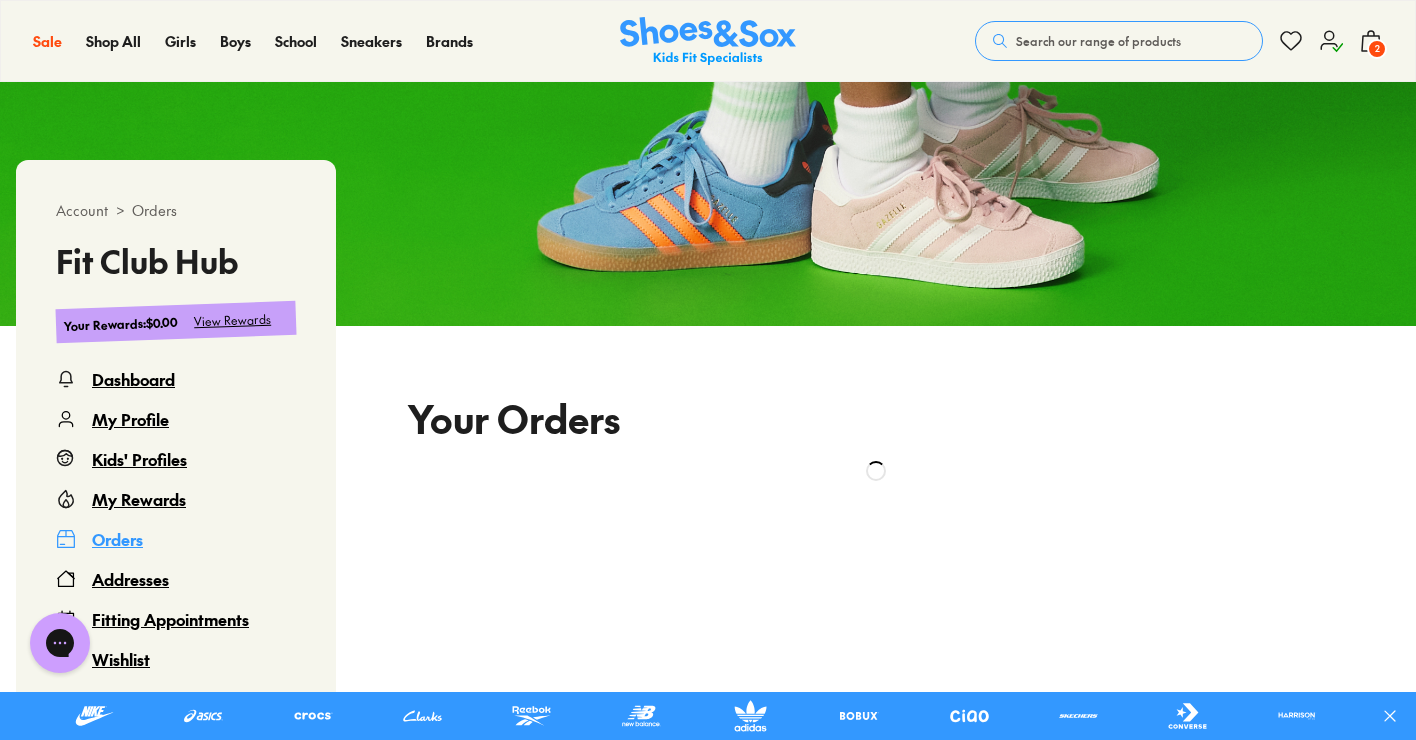 scroll, scrollTop: 416, scrollLeft: 0, axis: vertical 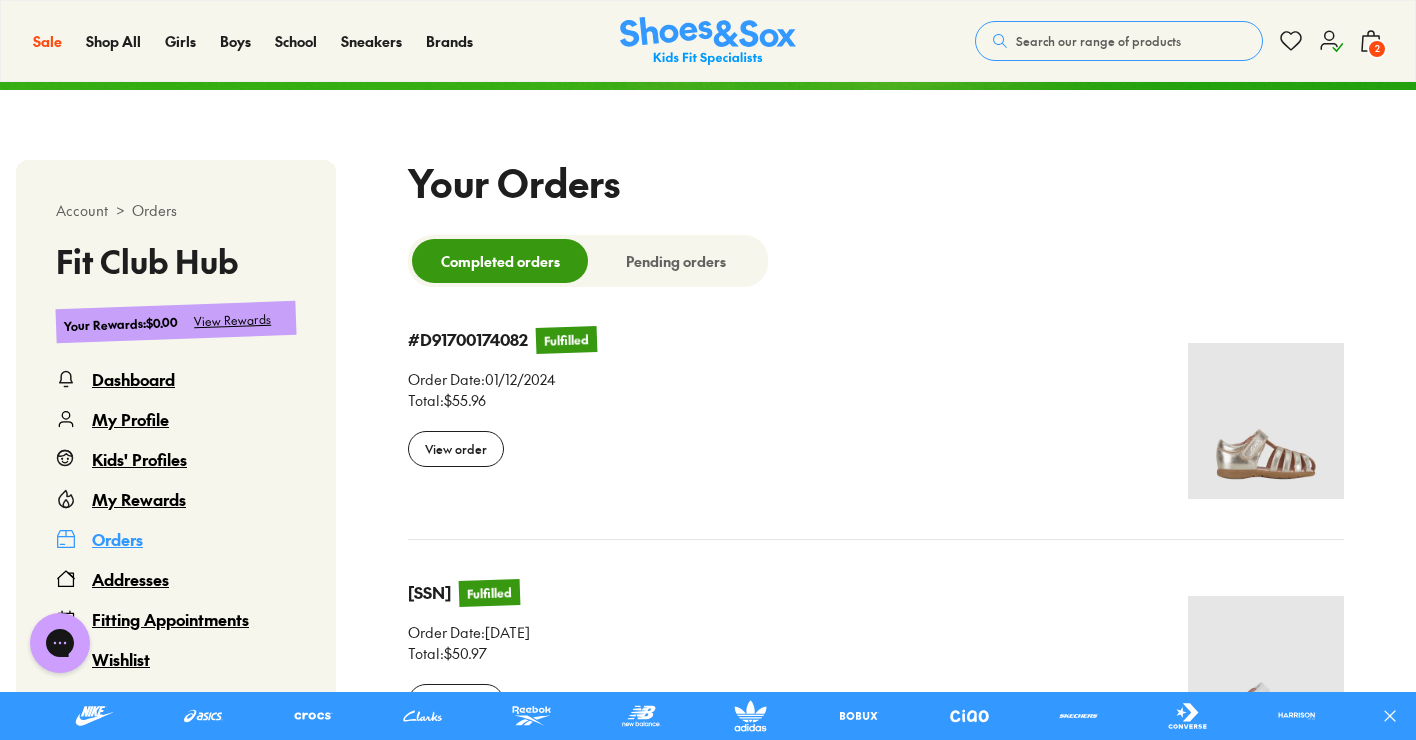 select 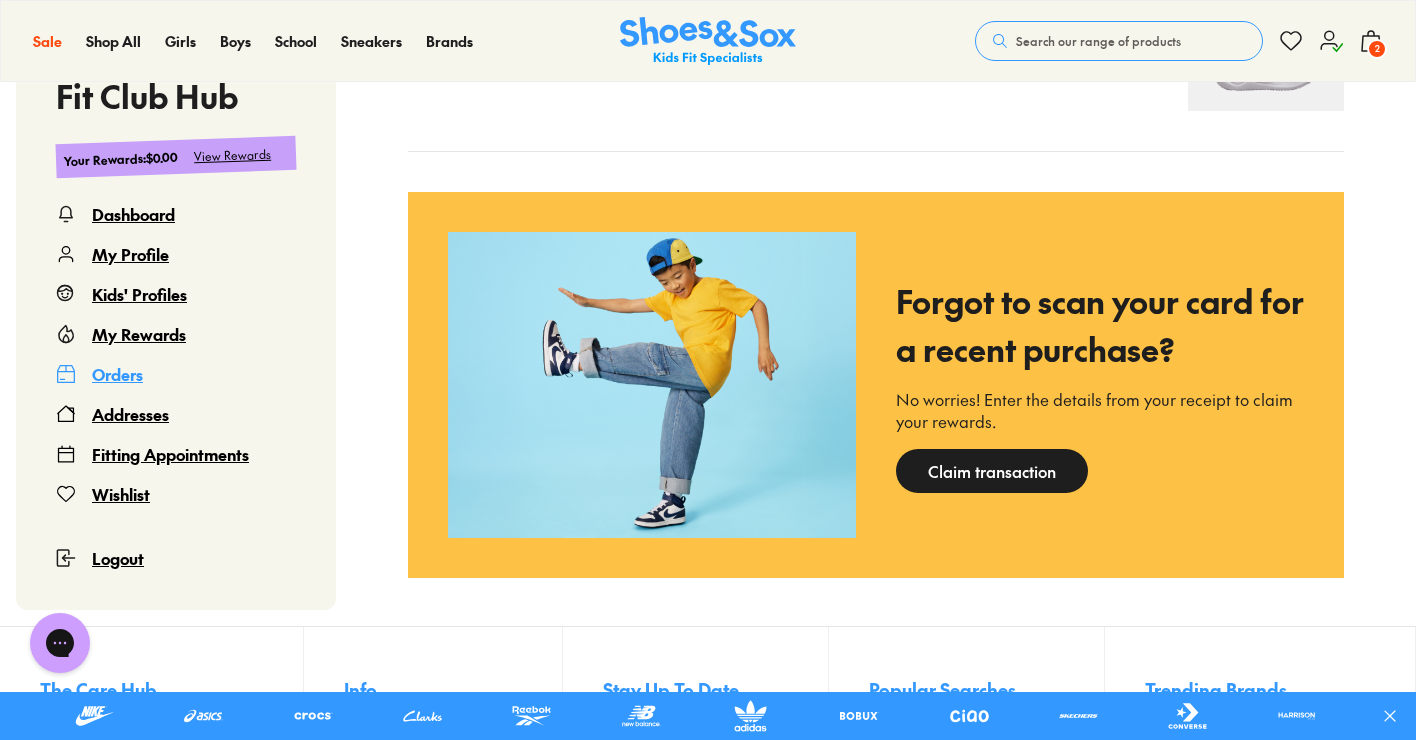 scroll, scrollTop: 1312, scrollLeft: 0, axis: vertical 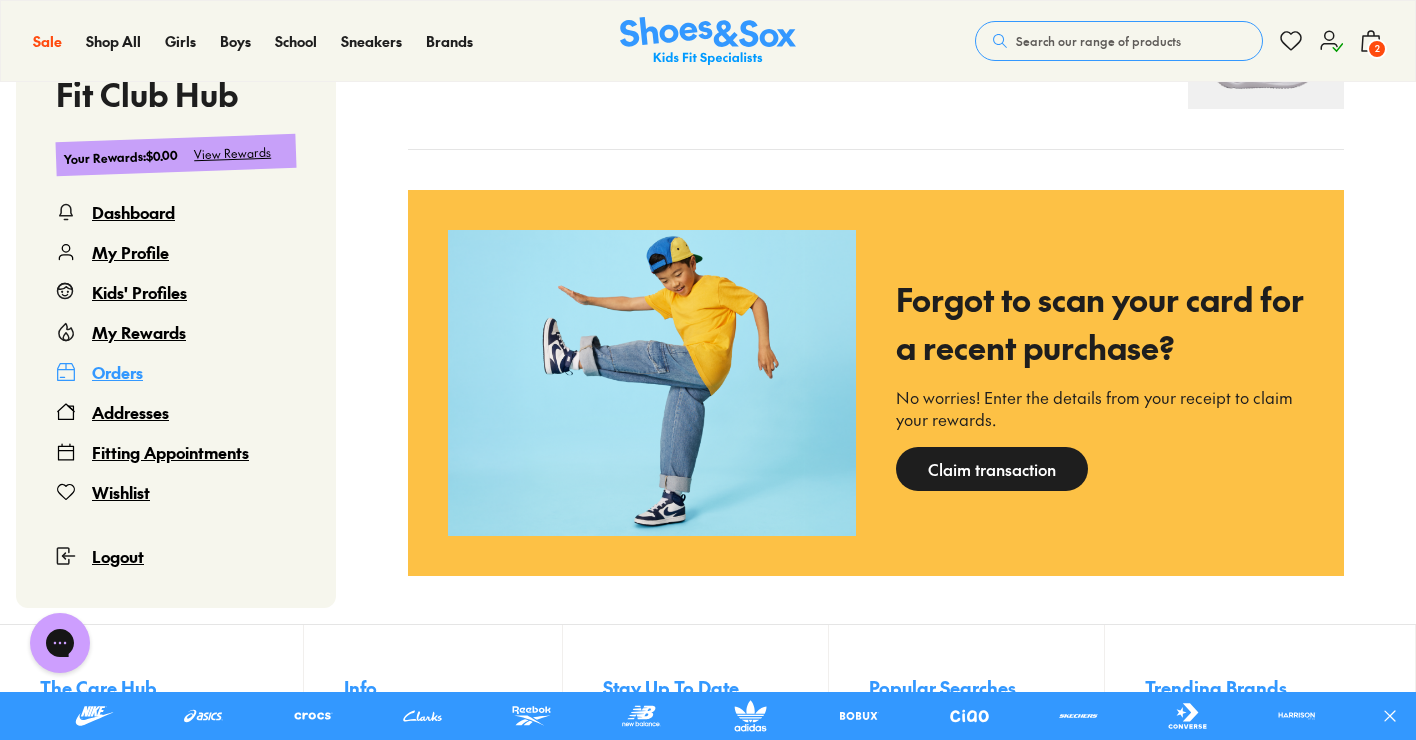 click on "My Rewards" at bounding box center [139, 332] 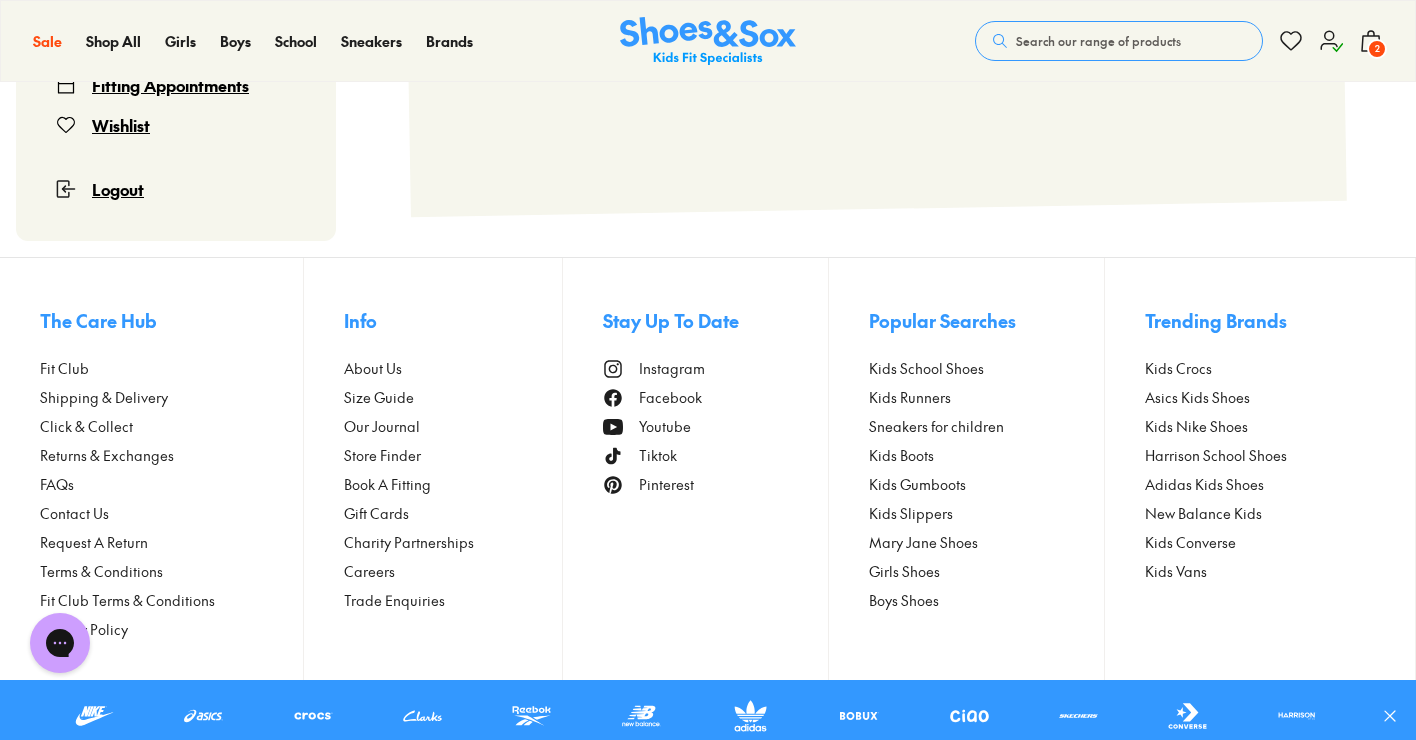 scroll, scrollTop: 122, scrollLeft: 0, axis: vertical 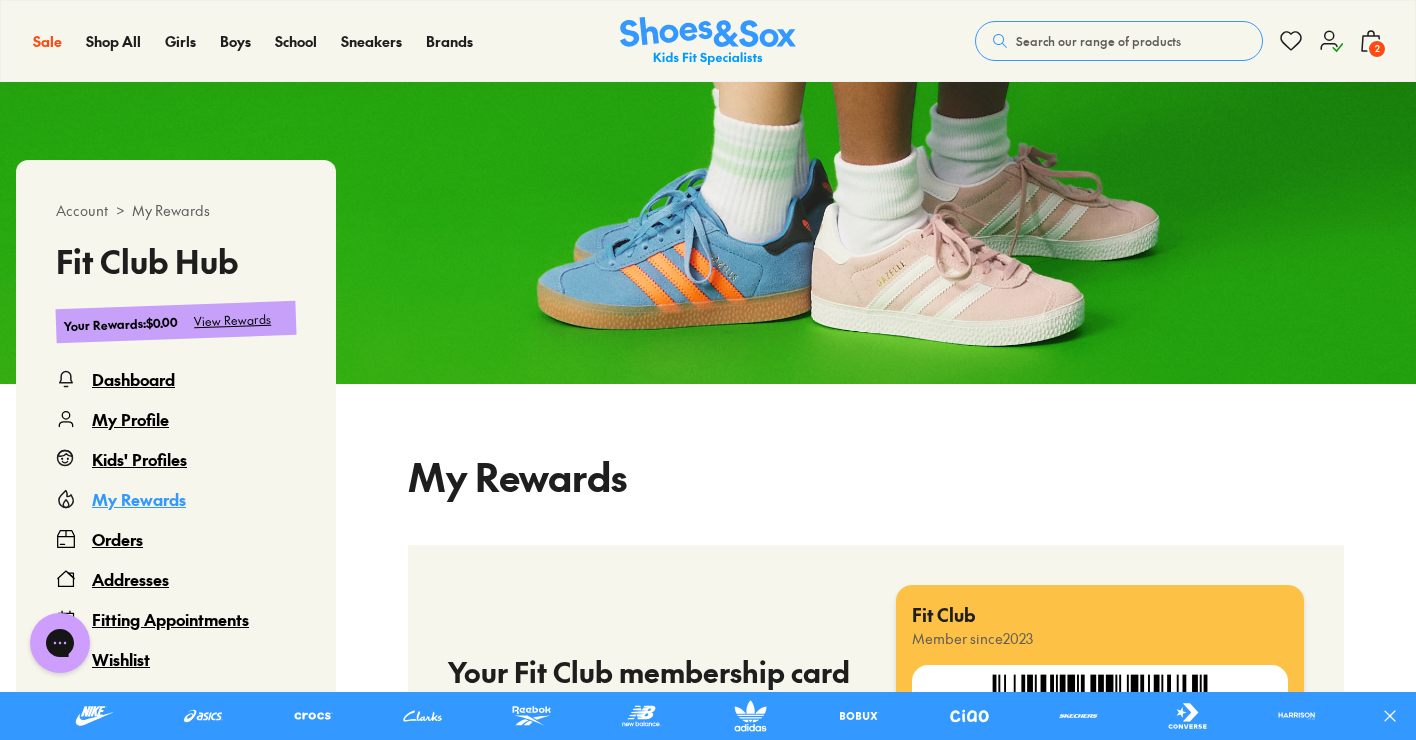 select 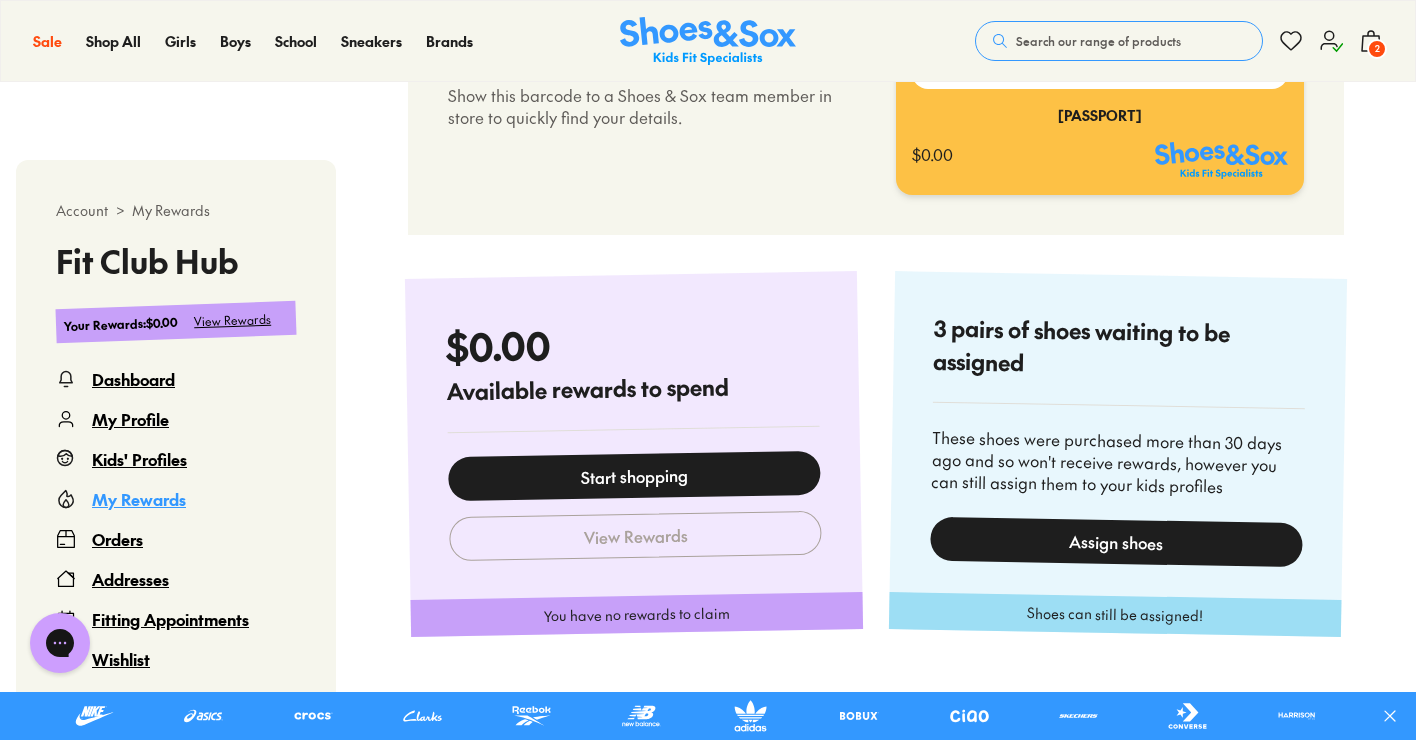 scroll, scrollTop: 747, scrollLeft: 0, axis: vertical 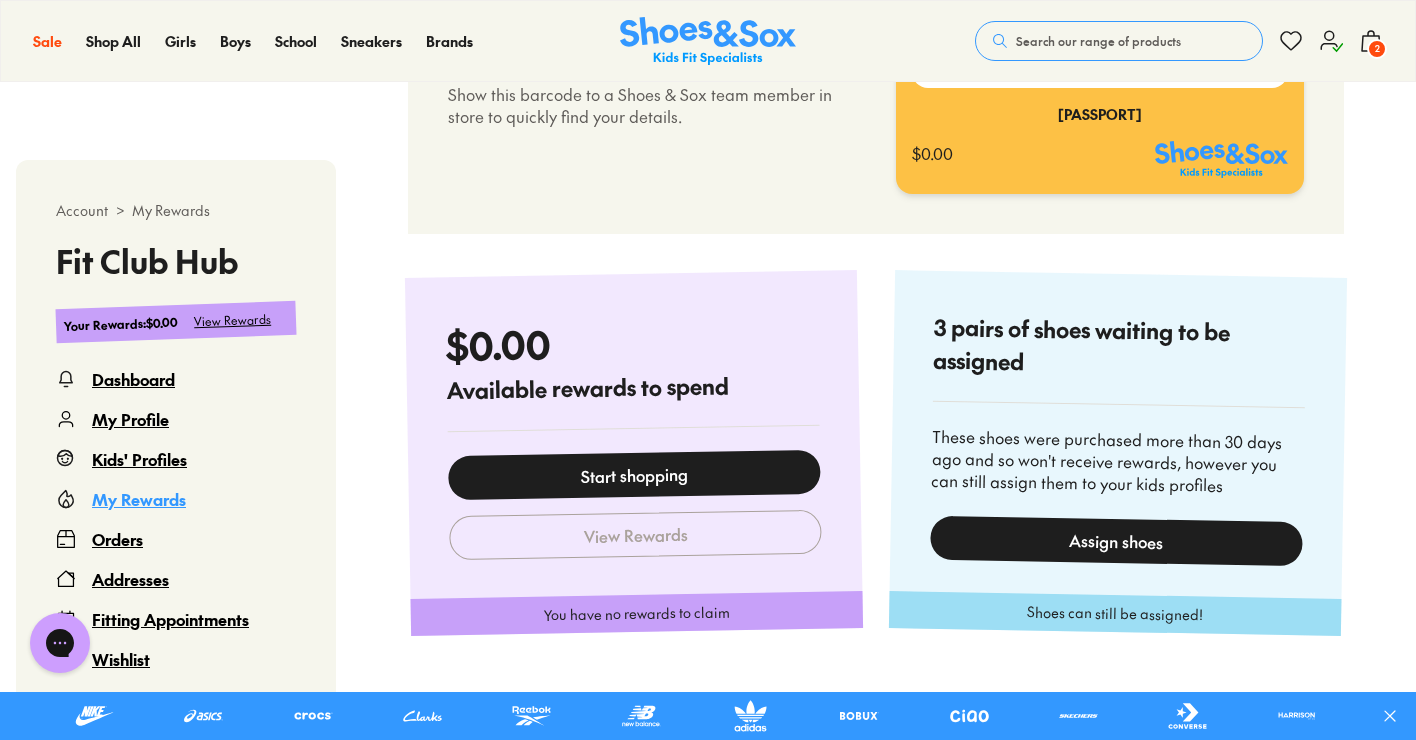 click on "Assign shoes" at bounding box center (1116, 540) 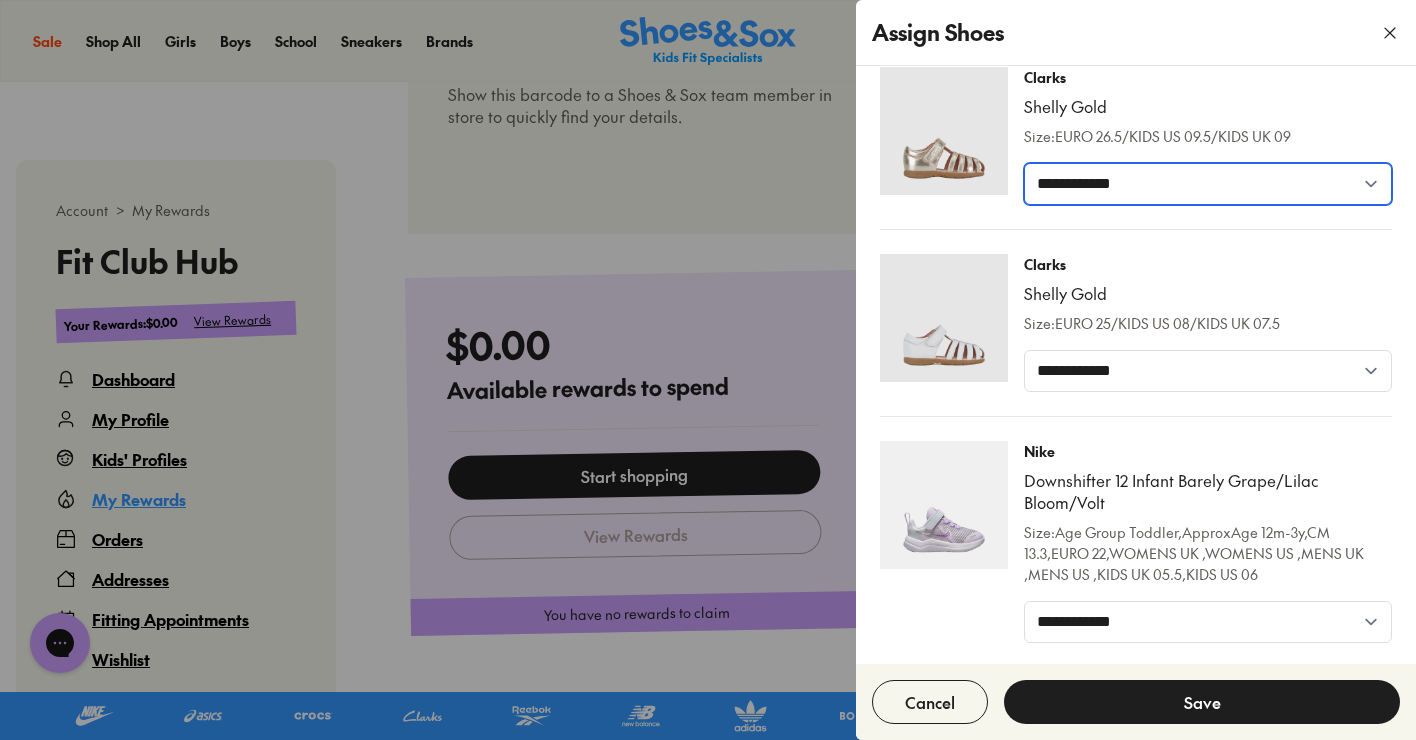 scroll, scrollTop: 22, scrollLeft: 0, axis: vertical 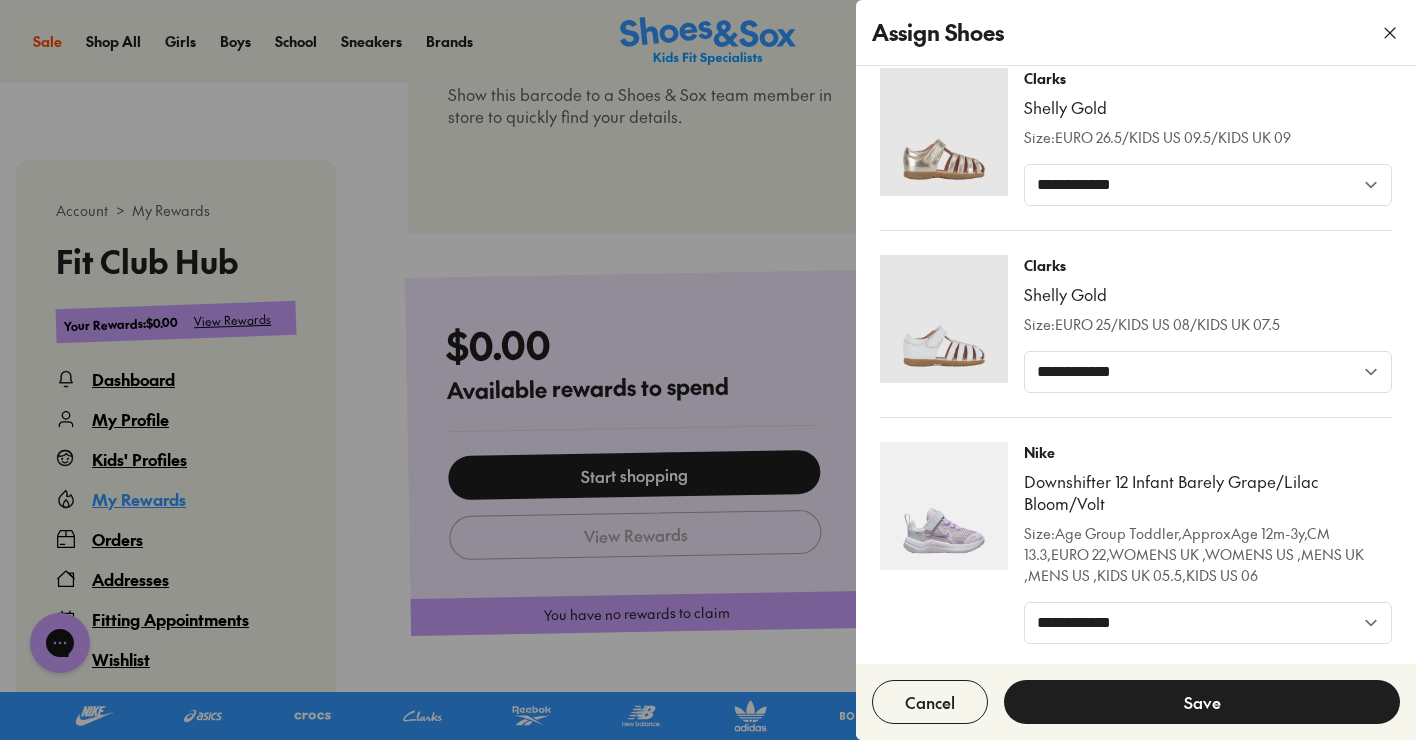 click at bounding box center (708, 370) 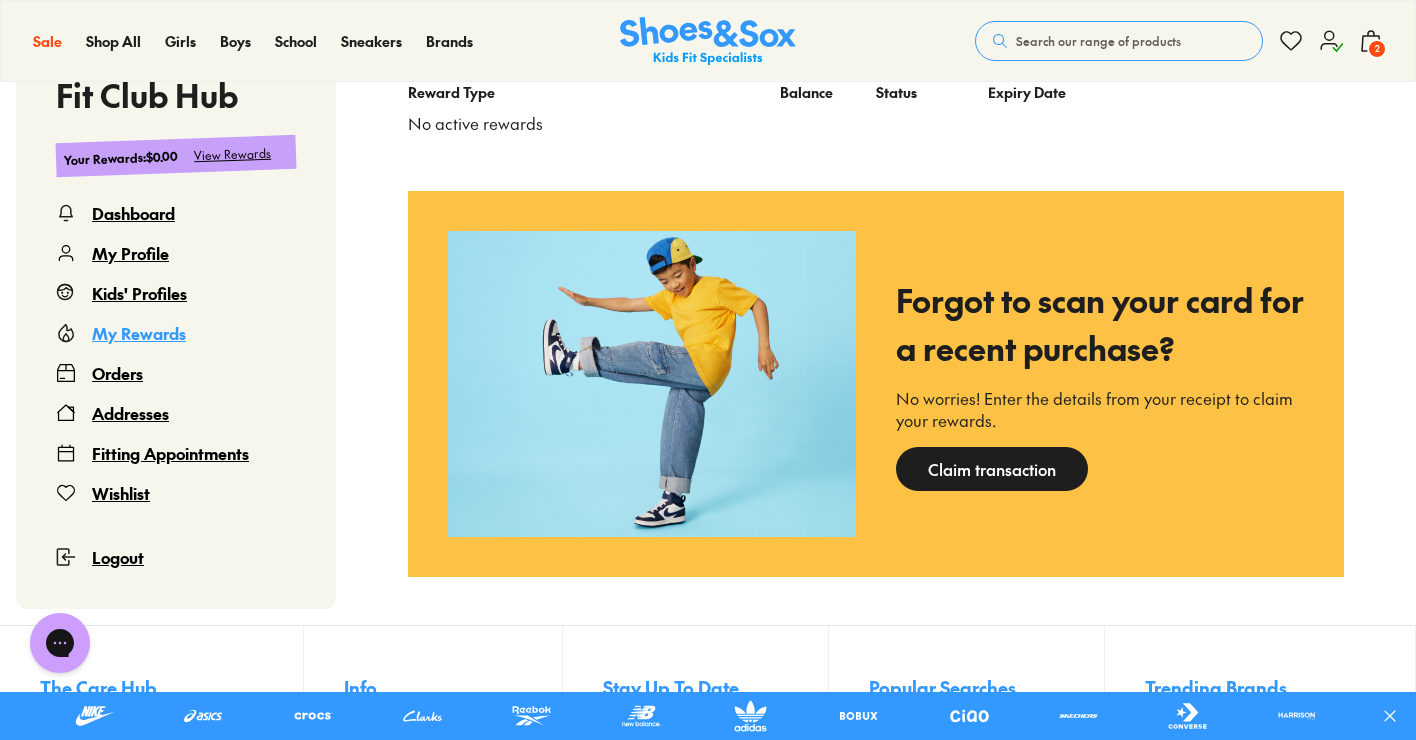 scroll, scrollTop: 1890, scrollLeft: 0, axis: vertical 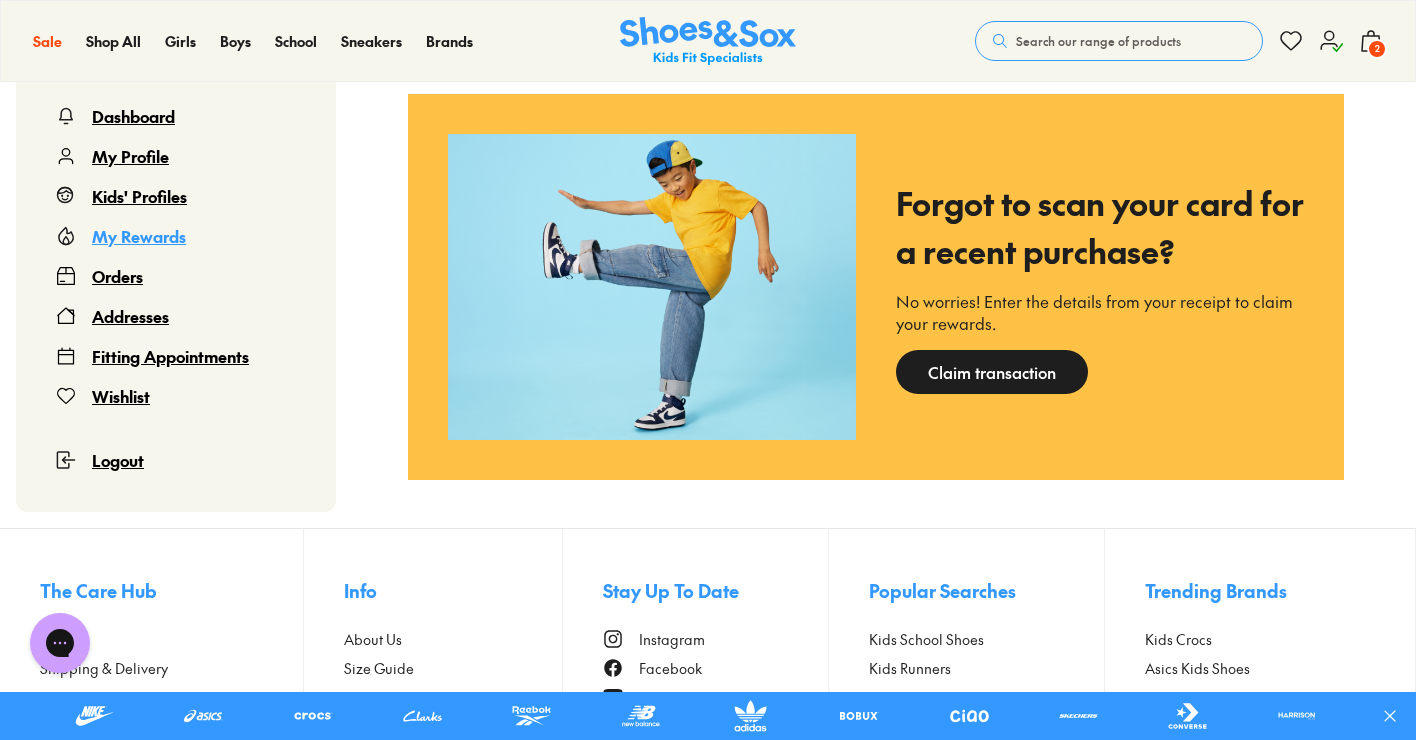 click 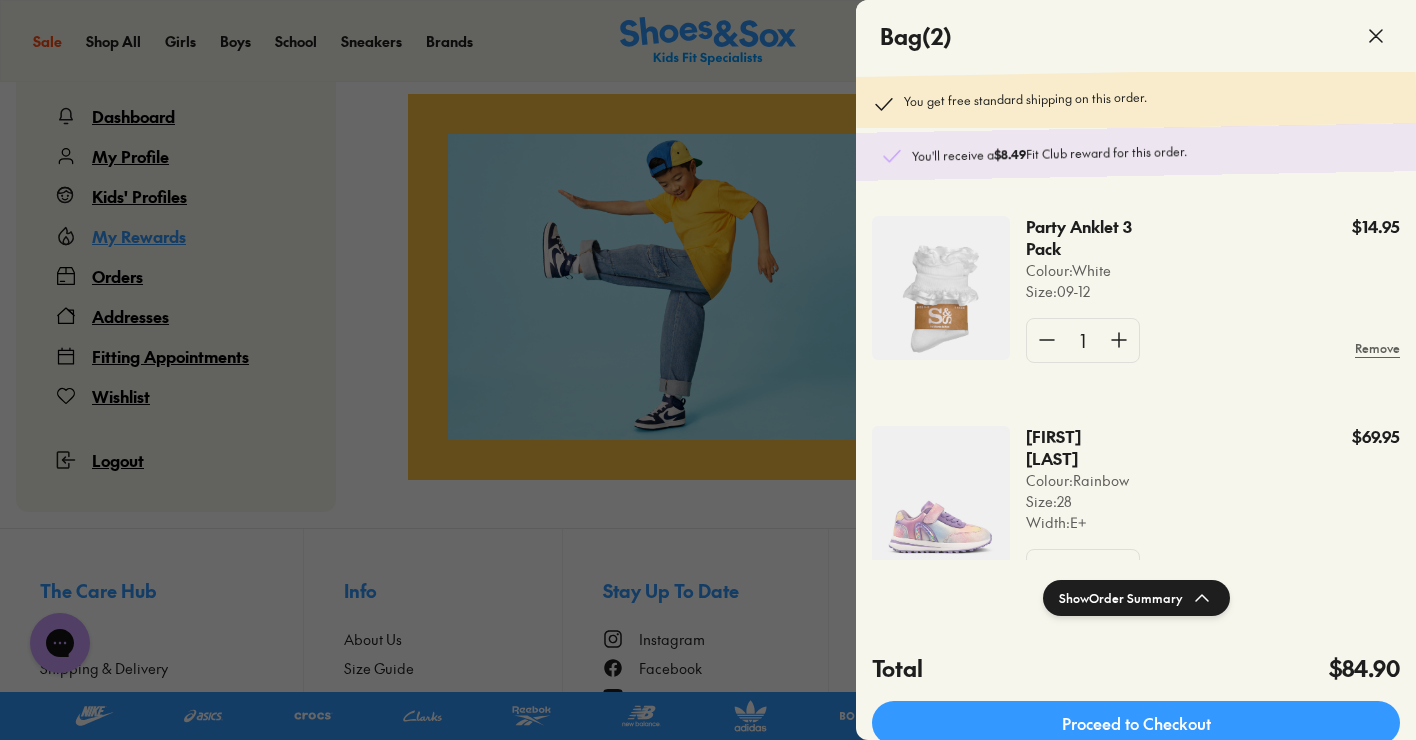 click 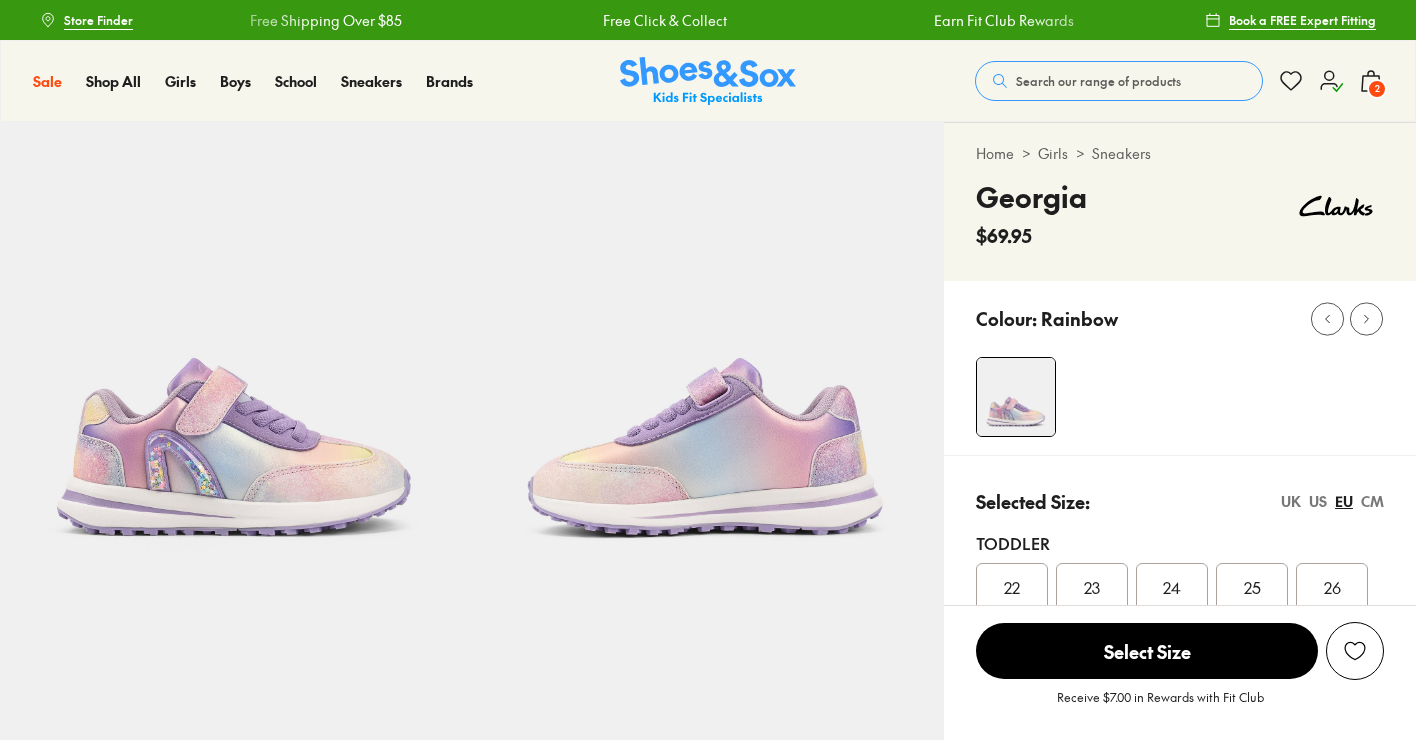 scroll, scrollTop: 0, scrollLeft: 0, axis: both 